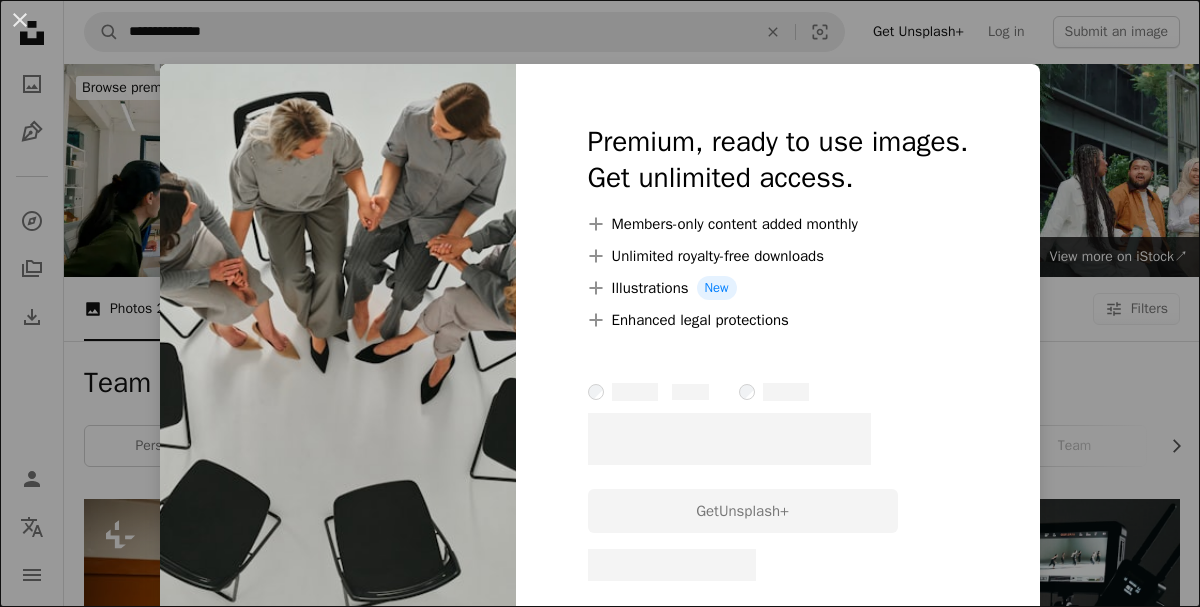 scroll, scrollTop: 11662, scrollLeft: 0, axis: vertical 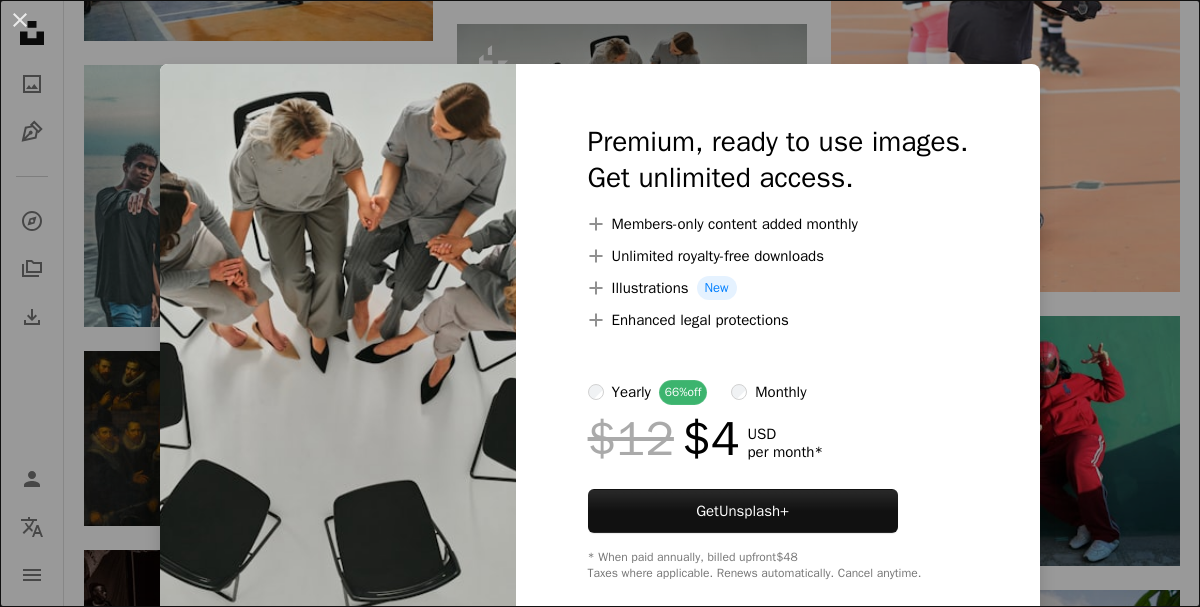 click on "An X shape Premium, ready to use images. Get unlimited access. A plus sign Members-only content added monthly A plus sign Unlimited royalty-free downloads A plus sign Illustrations  New A plus sign Enhanced legal protections yearly 66%  off monthly $12   $4 USD per month * Get  Unsplash+ * When paid annually, billed upfront  $48 Taxes where applicable. Renews automatically. Cancel anytime." at bounding box center [600, 303] 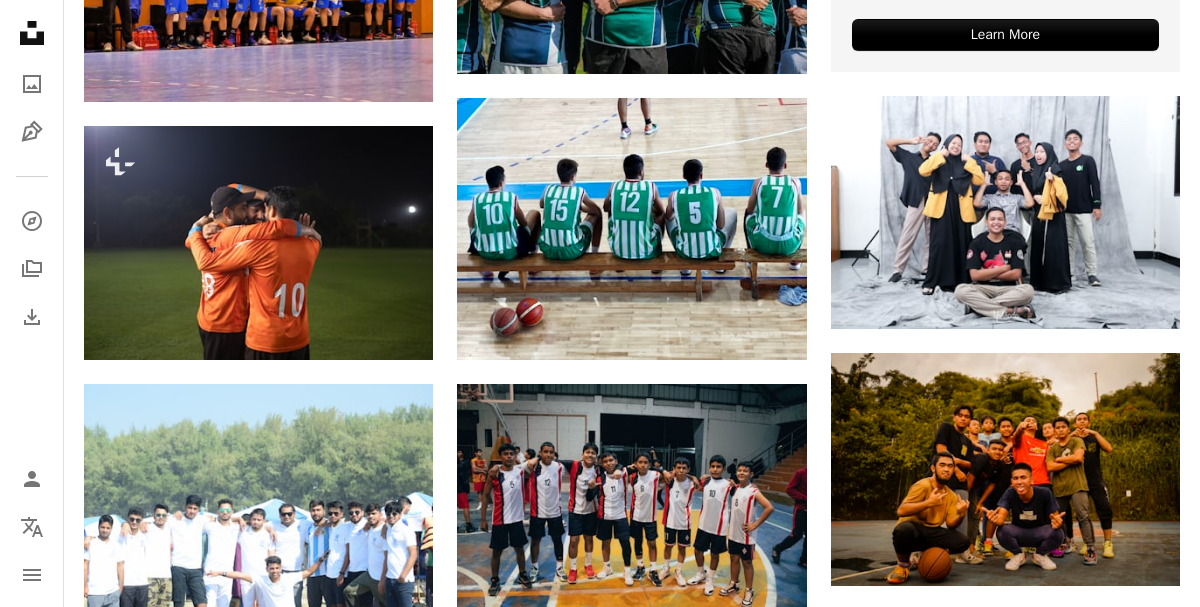 scroll, scrollTop: 0, scrollLeft: 0, axis: both 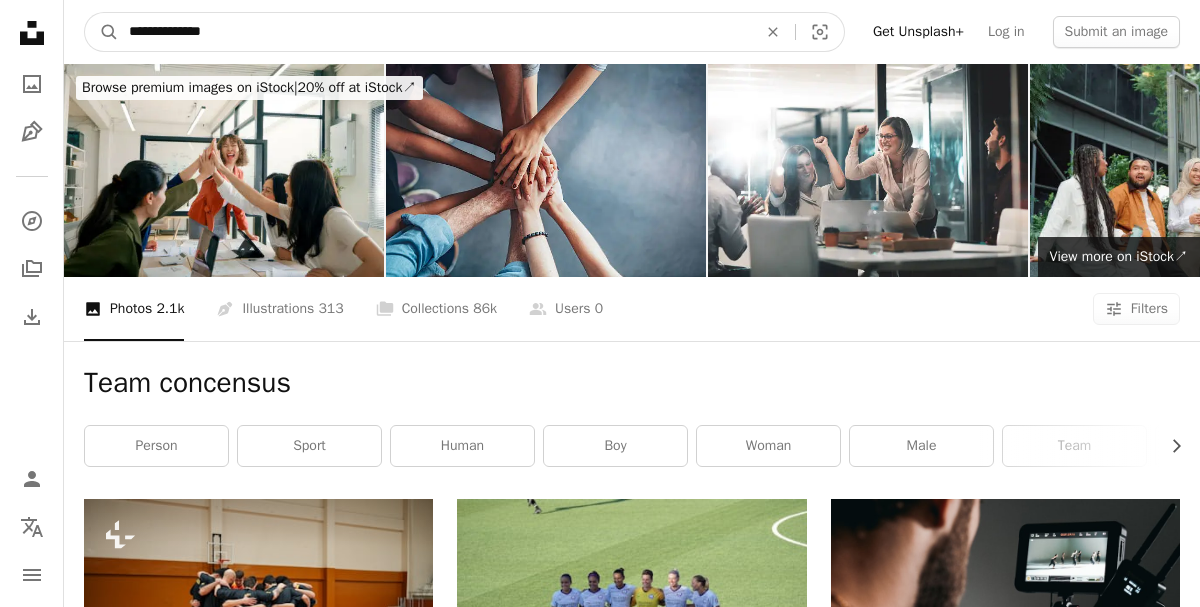 click on "**********" at bounding box center [435, 32] 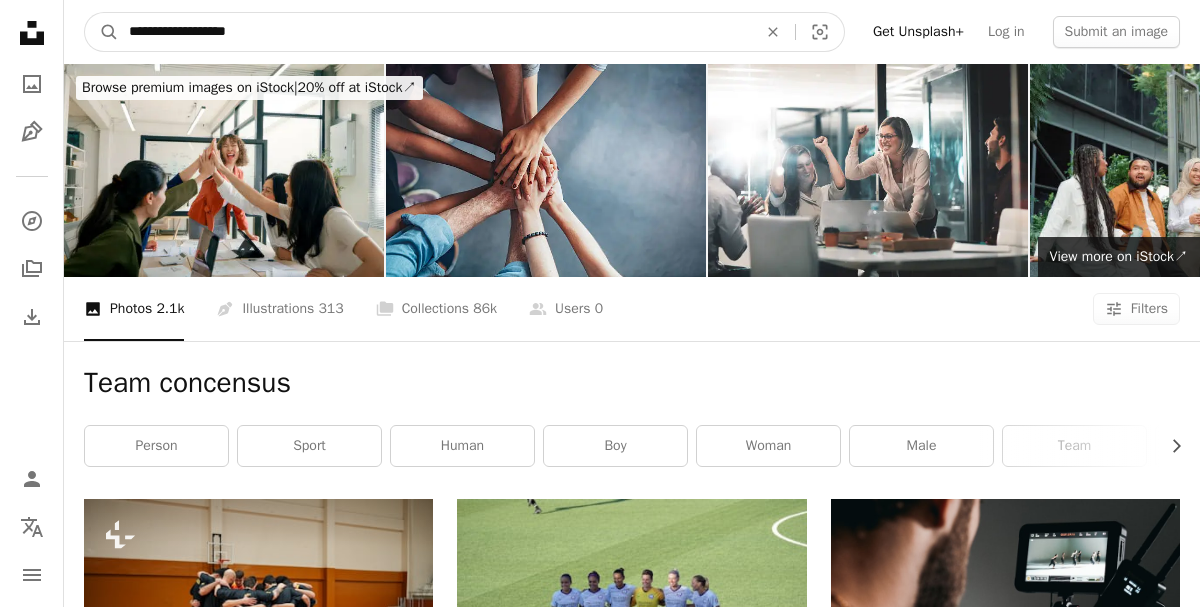 type on "**********" 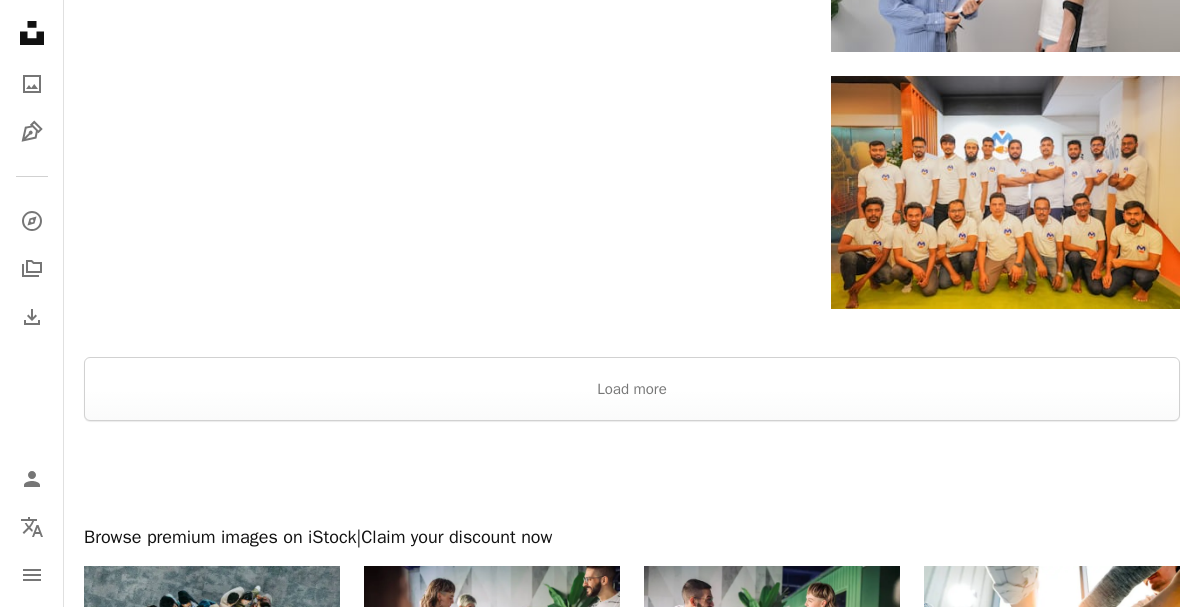 scroll, scrollTop: 2795, scrollLeft: 0, axis: vertical 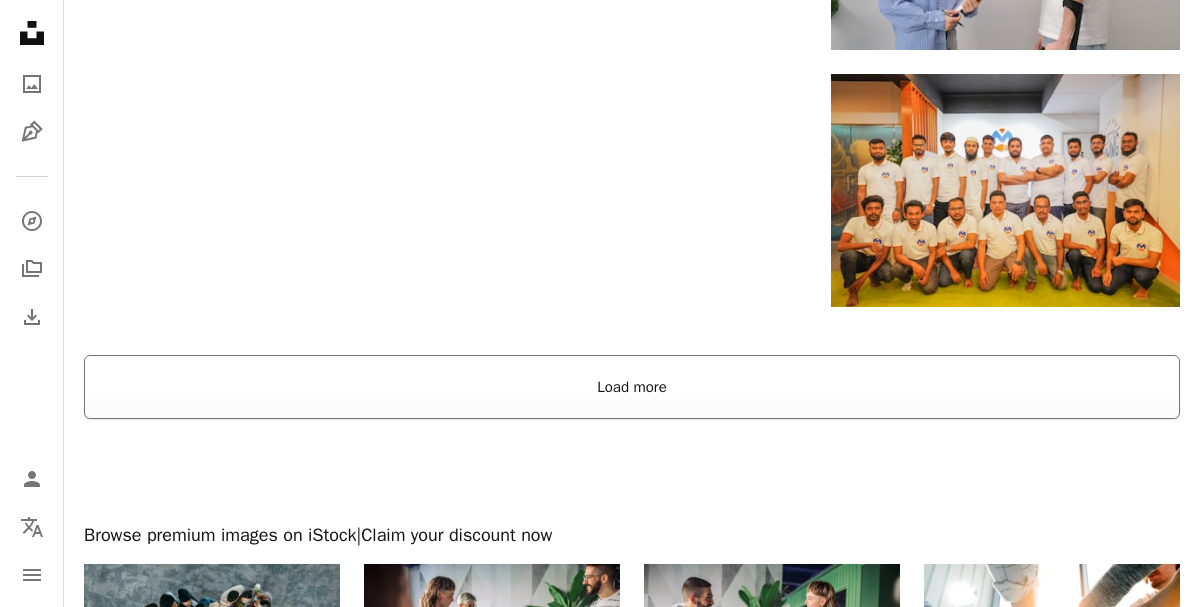click on "Load more" at bounding box center [632, 387] 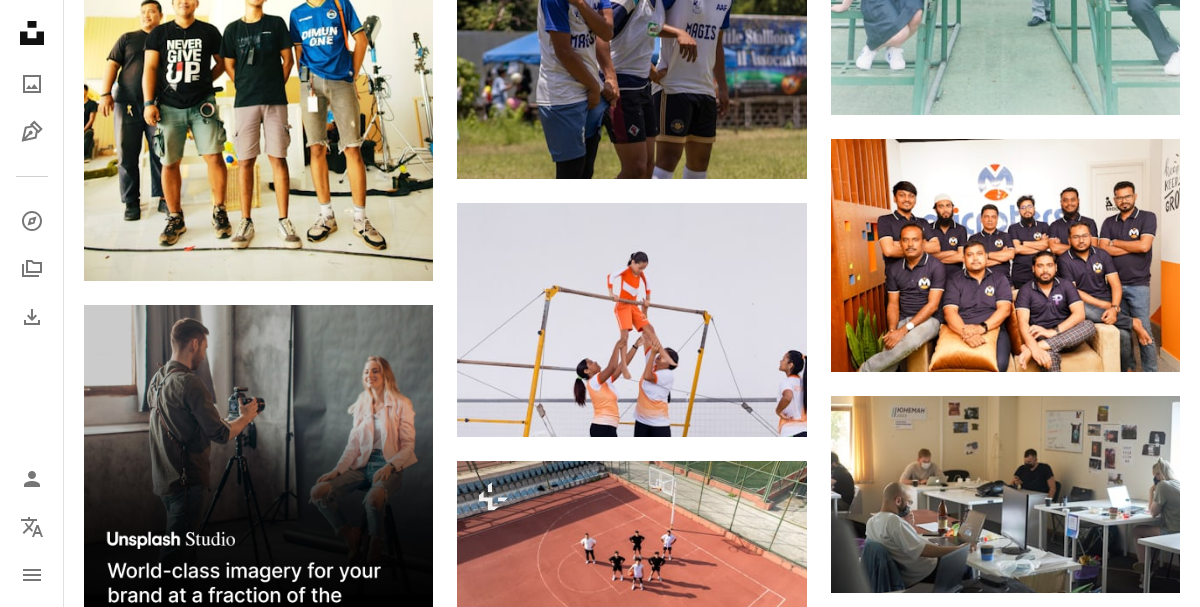 scroll, scrollTop: 0, scrollLeft: 0, axis: both 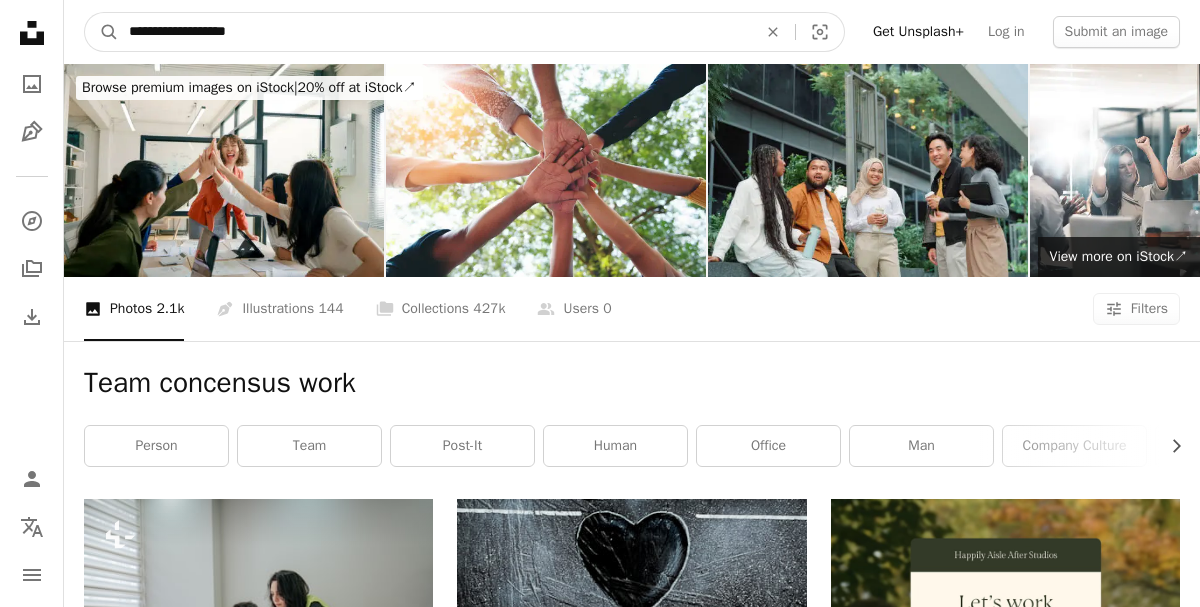 drag, startPoint x: 237, startPoint y: 34, endPoint x: 60, endPoint y: 37, distance: 177.02542 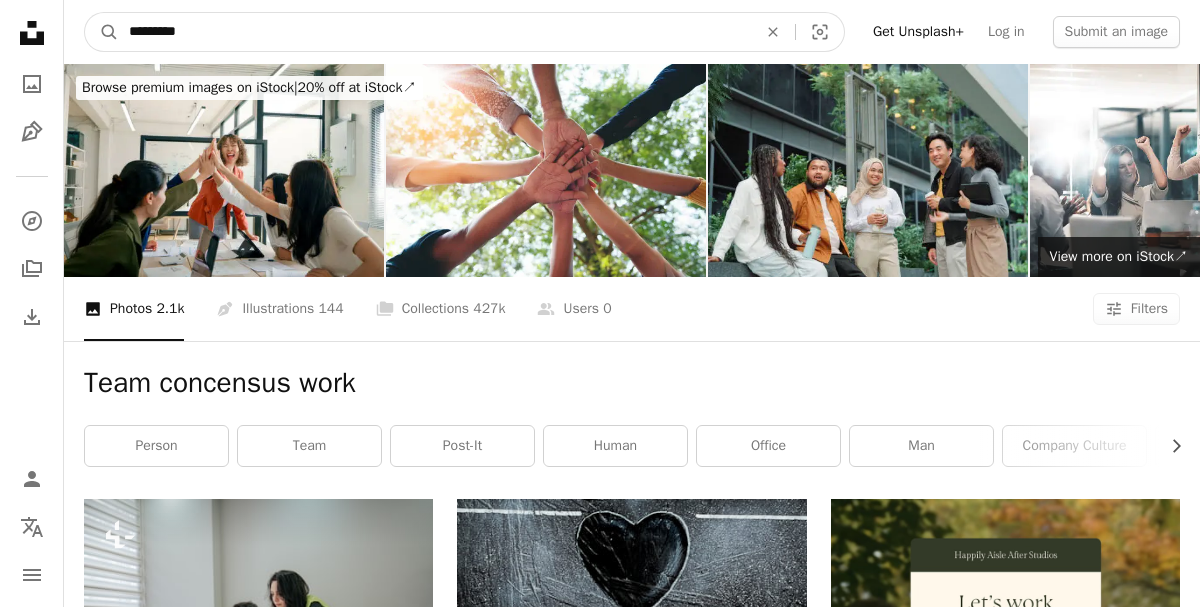 type on "**********" 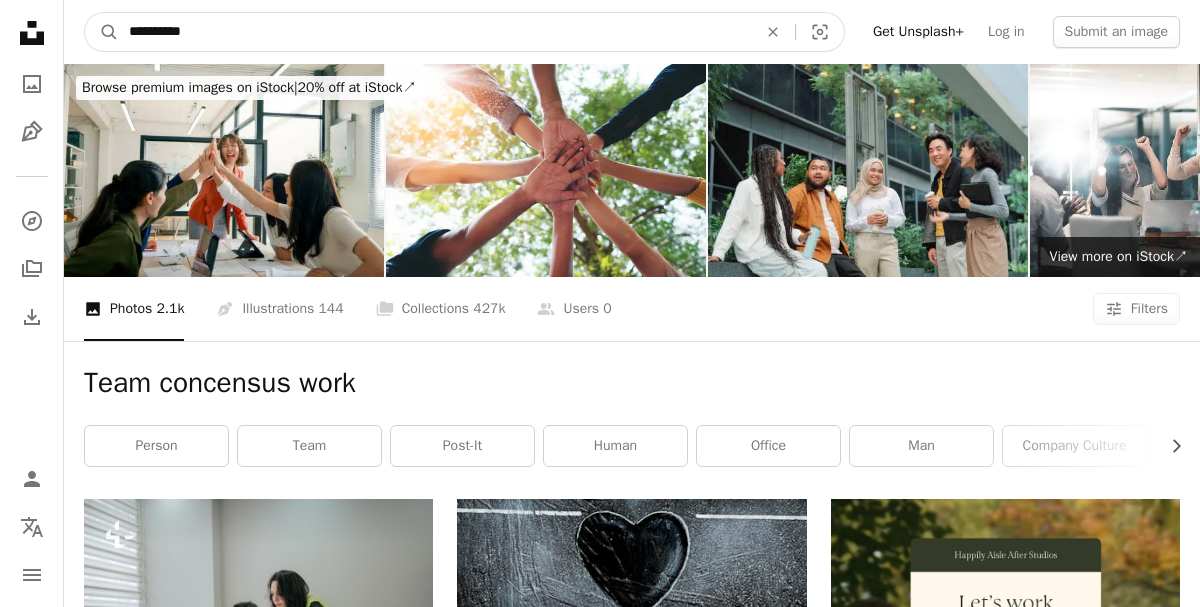 click on "A magnifying glass" at bounding box center [102, 32] 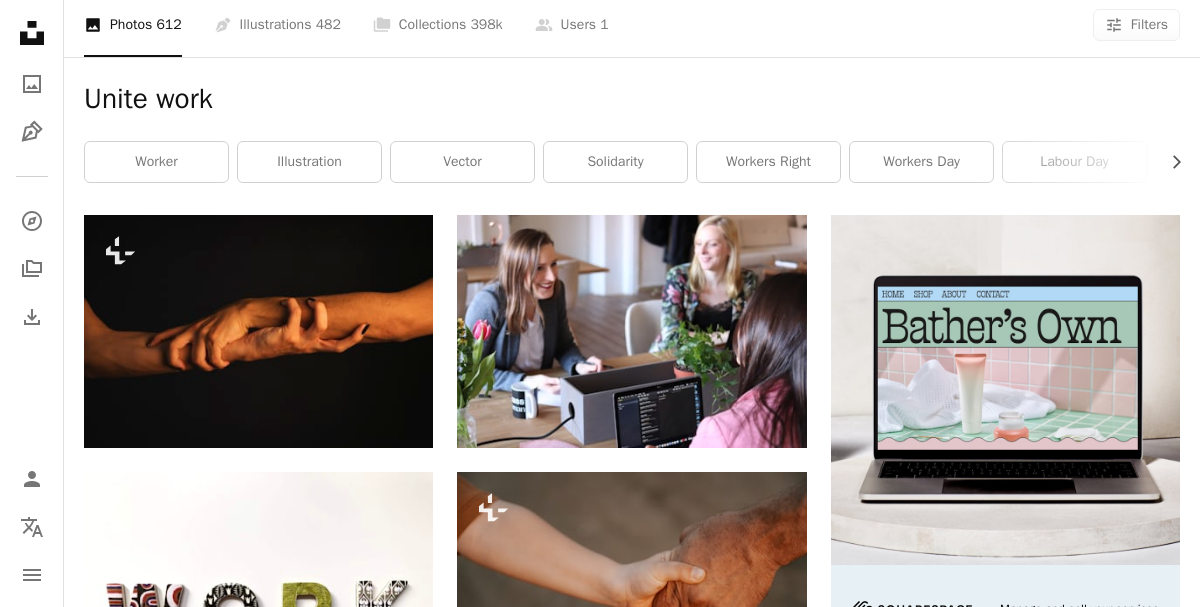 scroll, scrollTop: 0, scrollLeft: 0, axis: both 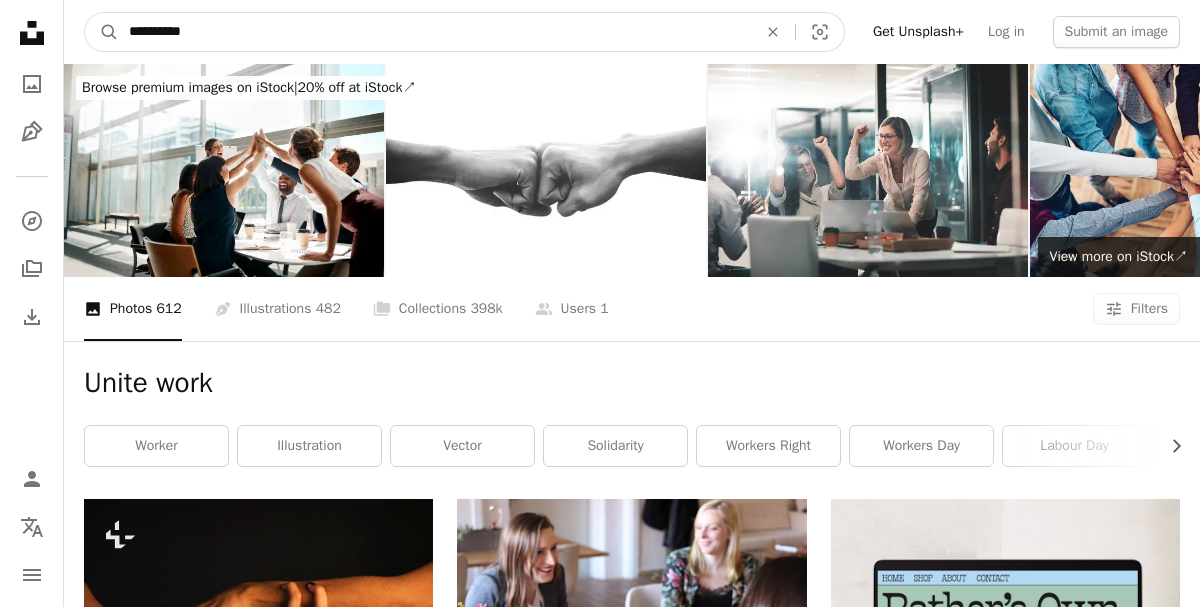 drag, startPoint x: 315, startPoint y: 29, endPoint x: -43, endPoint y: 56, distance: 359.01672 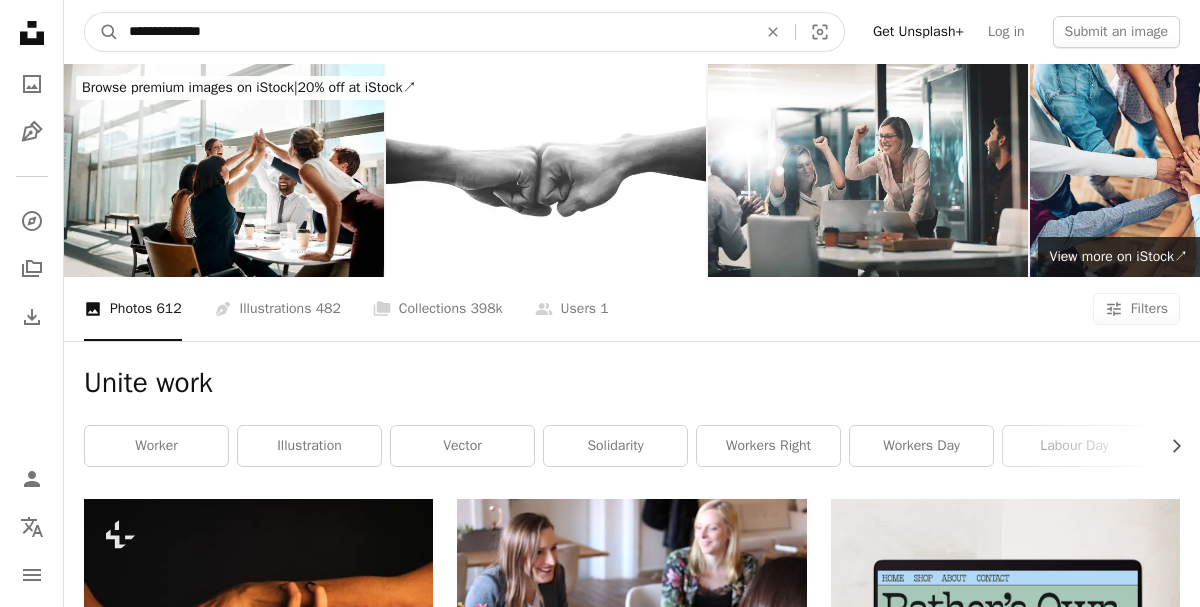 type on "**********" 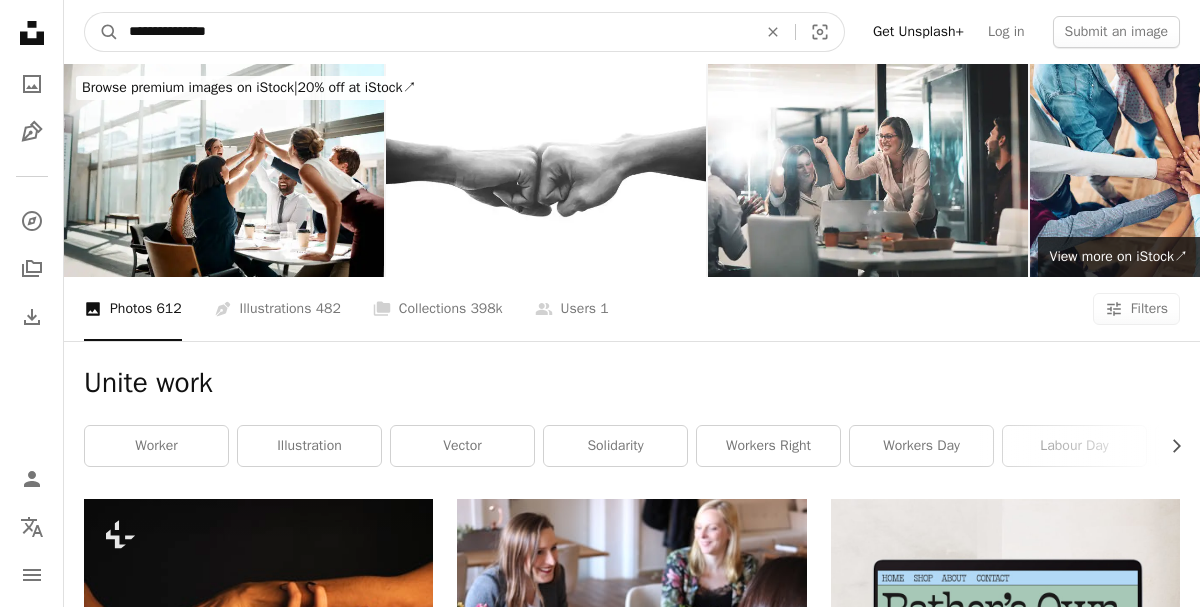 click on "A magnifying glass" at bounding box center [102, 32] 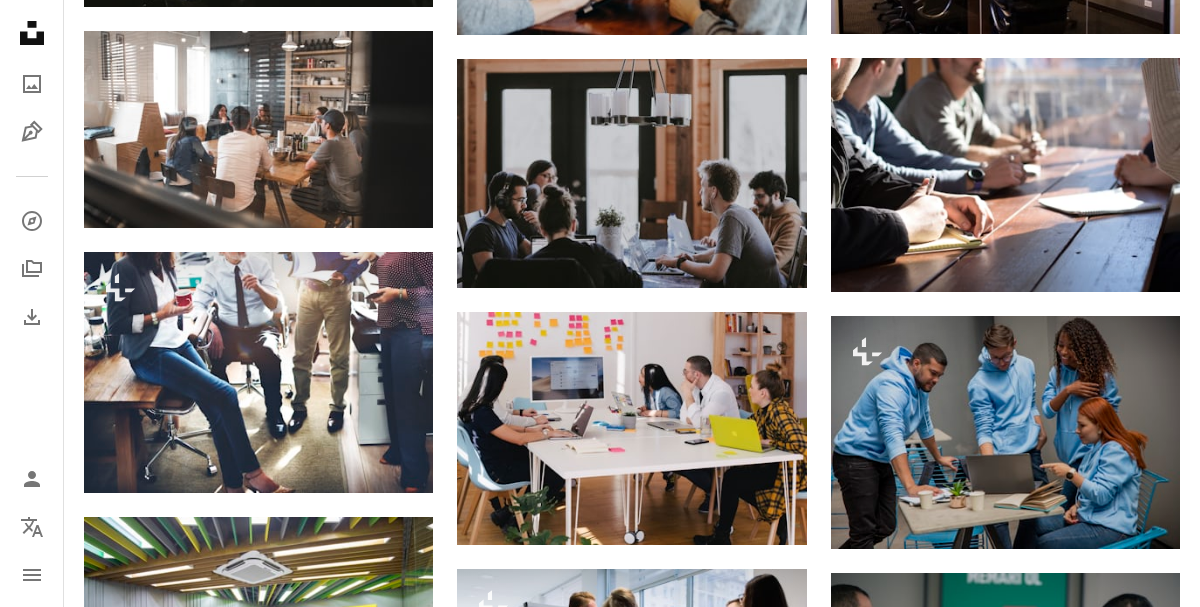 scroll, scrollTop: 1223, scrollLeft: 0, axis: vertical 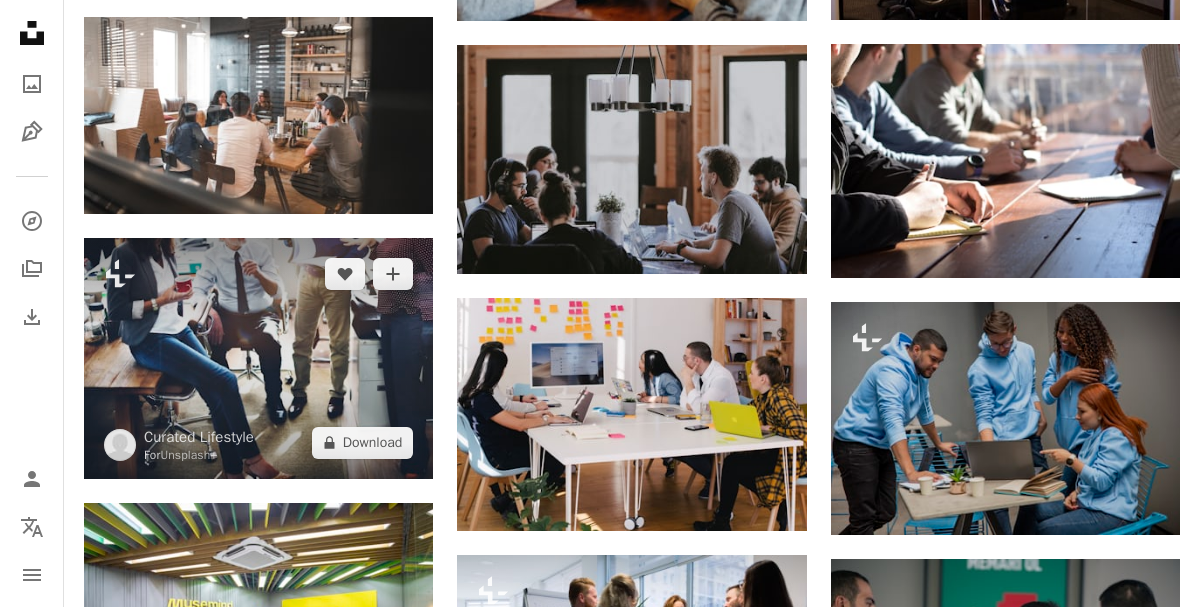 click at bounding box center [258, 358] 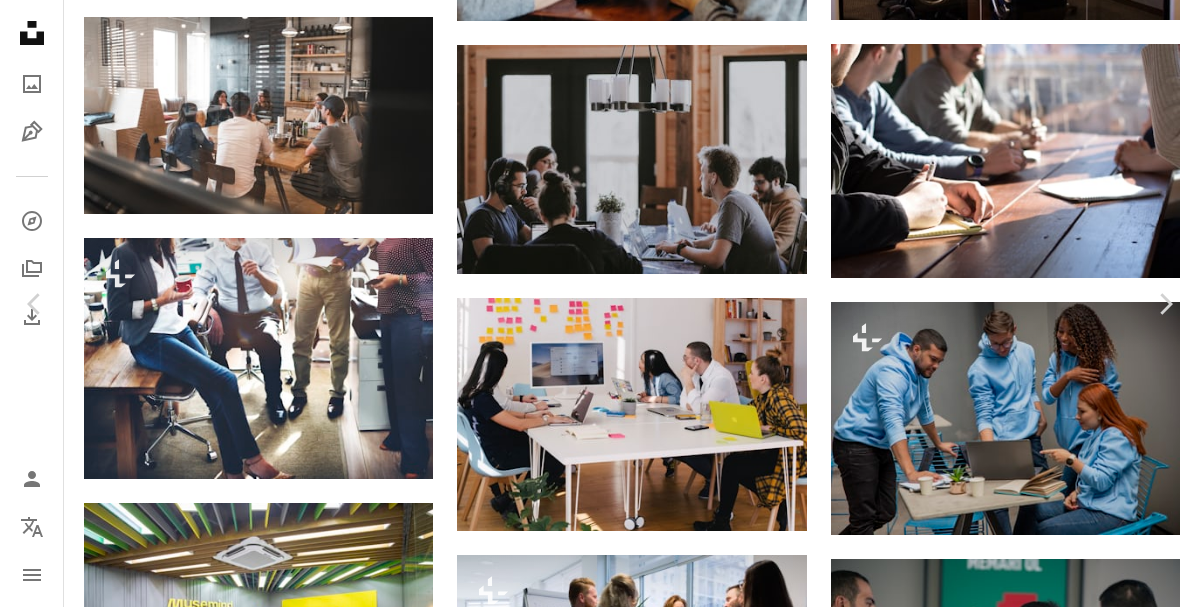 scroll, scrollTop: 0, scrollLeft: 0, axis: both 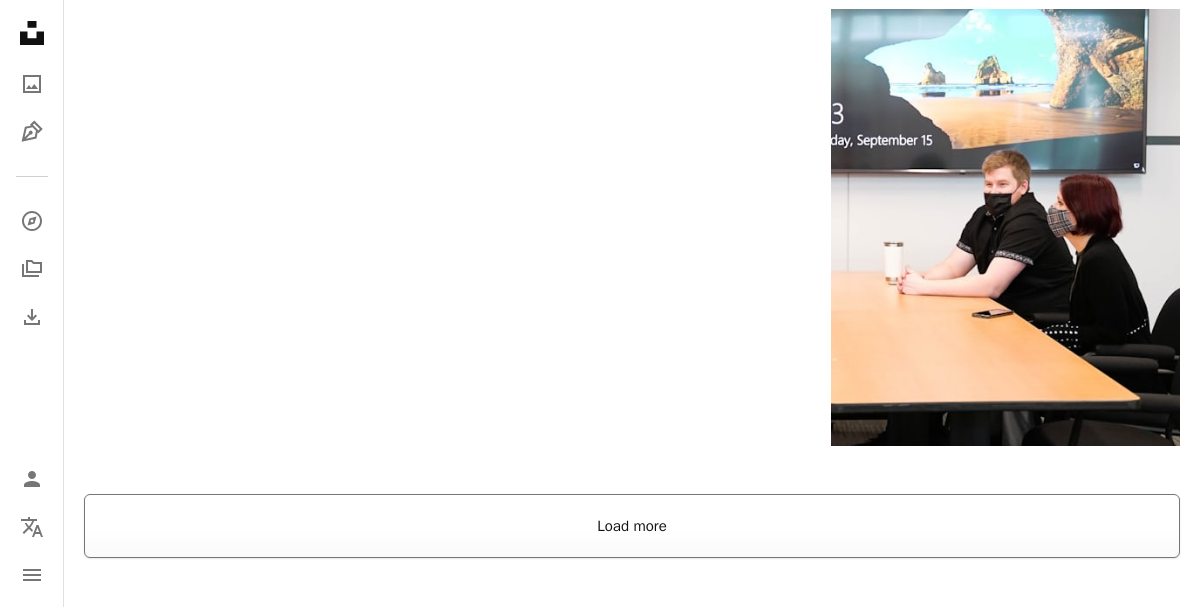click on "Load more" at bounding box center [632, 526] 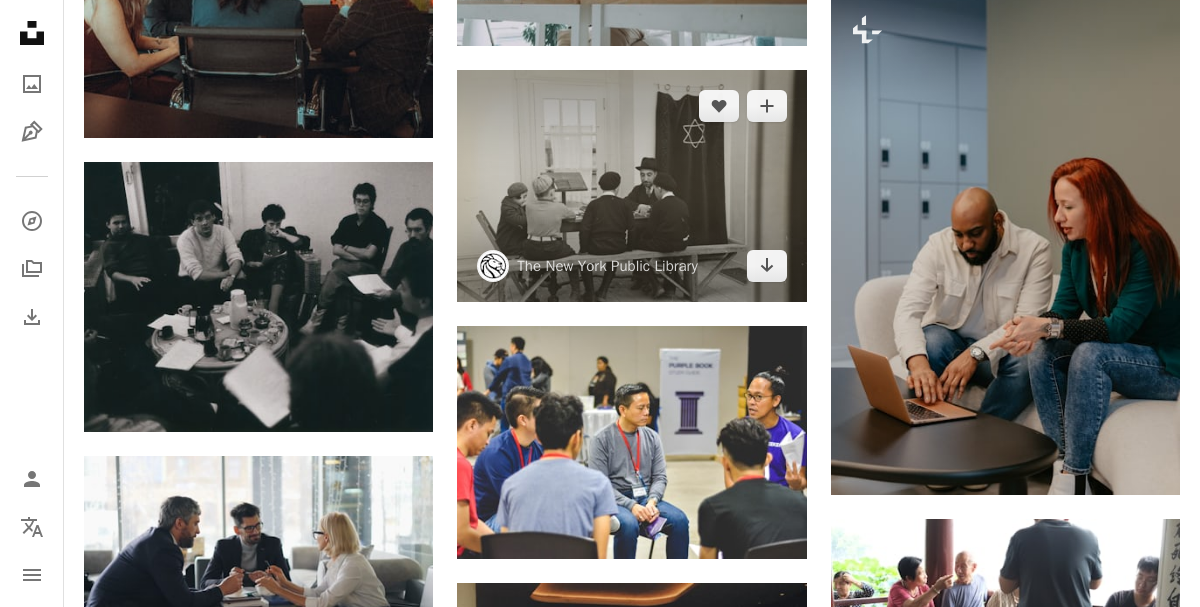 scroll, scrollTop: 11557, scrollLeft: 0, axis: vertical 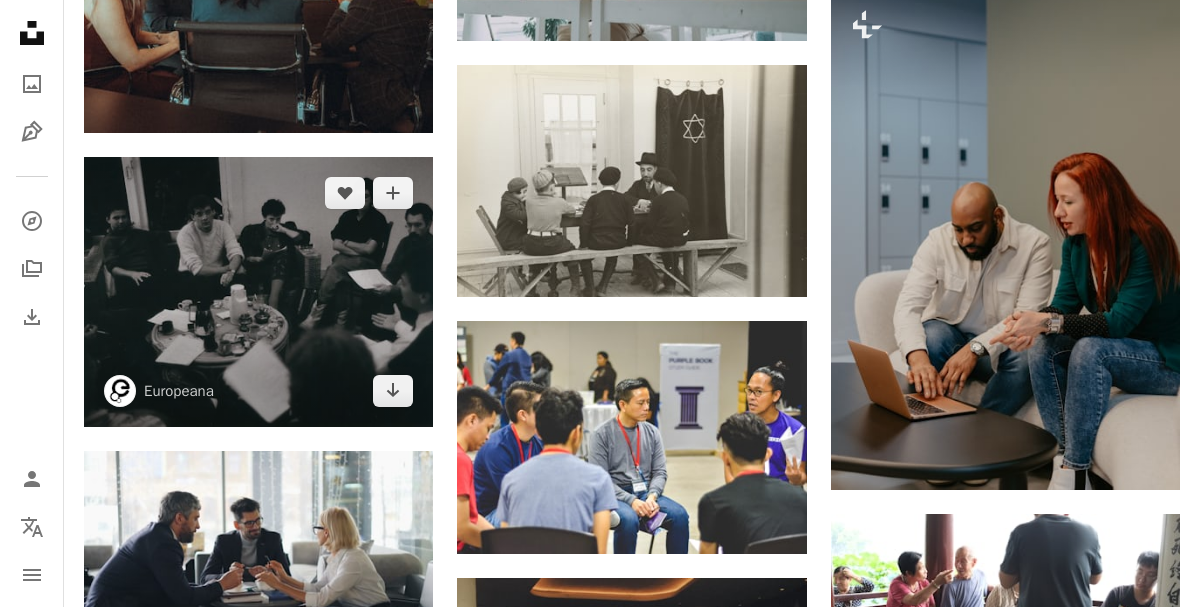 click at bounding box center (258, 292) 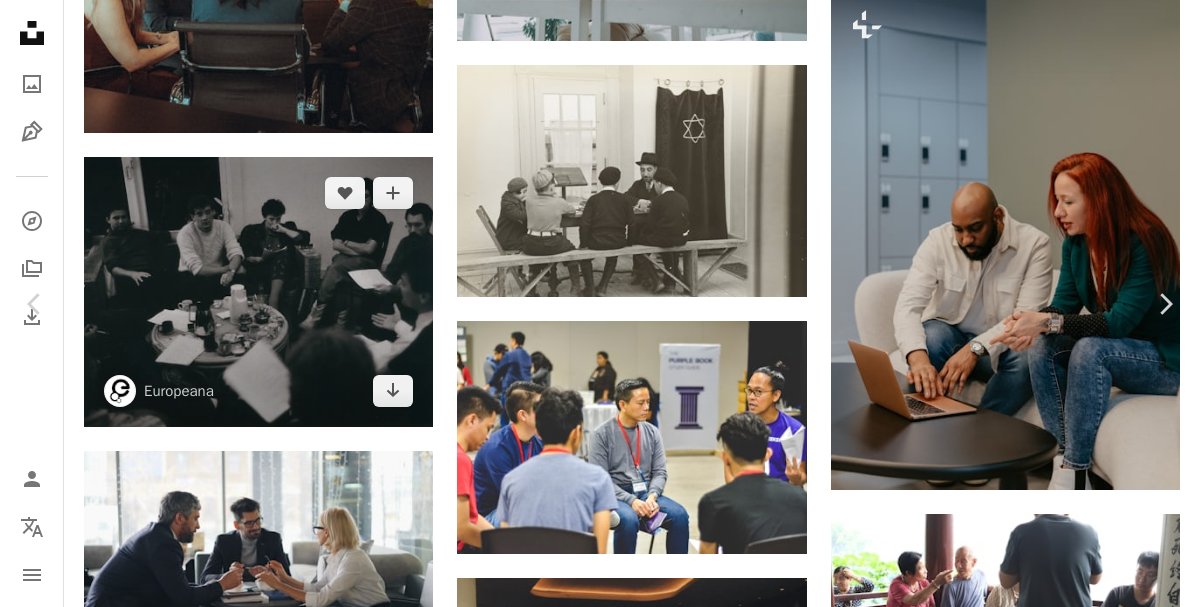 scroll, scrollTop: 102, scrollLeft: 0, axis: vertical 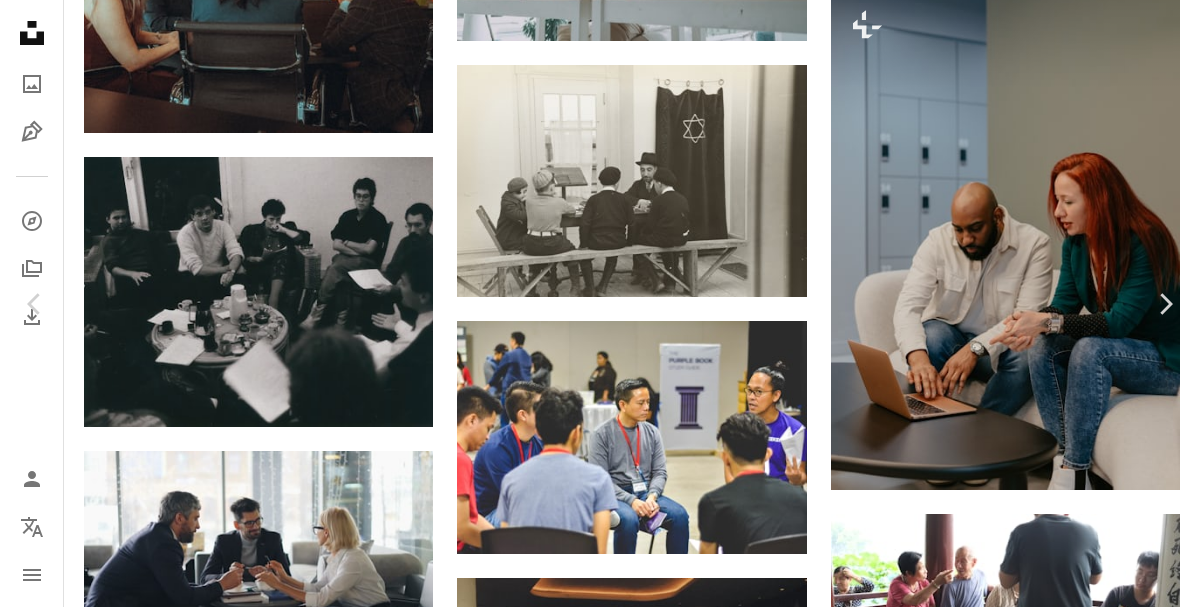 click on "Title: No Title
Creator: [FIRST] [LAST] (1948-2016)
Date: 1980-1990
Institution: Jewish Historical Museum
Provider: Judaica Europeana/Jewish Heritage Network
Providing Country: Netherlands
Public Domain. Yes Read more Calendar outlined Published on  June 17, 2022 Safety Dual License:  Public Domain  &  Unsplash License food black human restaurant grey room furniture table chess game chair couch dining table indoors sitting food court Creative Commons images Browse premium related images on iStock  |  Save 20% with code UNSPLASH20 View more on iStock  ↗ Related images A heart A plus sign Europeana Arrow pointing down A heart A plus sign Fylkesarkivet i Vestland Arrow pointing down A heart A plus sign [FIRST] [LAST] Arrow pointing down A heart A plus sign [FIRST] [LAST] Available for hire Arrow pointing down For" at bounding box center (600, 3475) 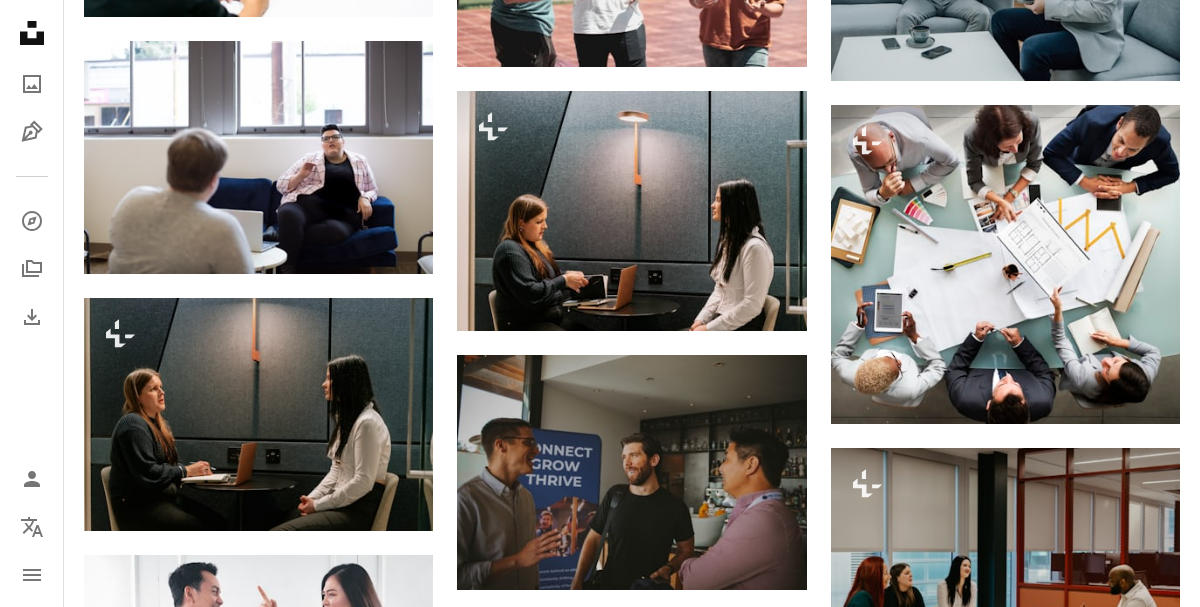 scroll, scrollTop: 13767, scrollLeft: 0, axis: vertical 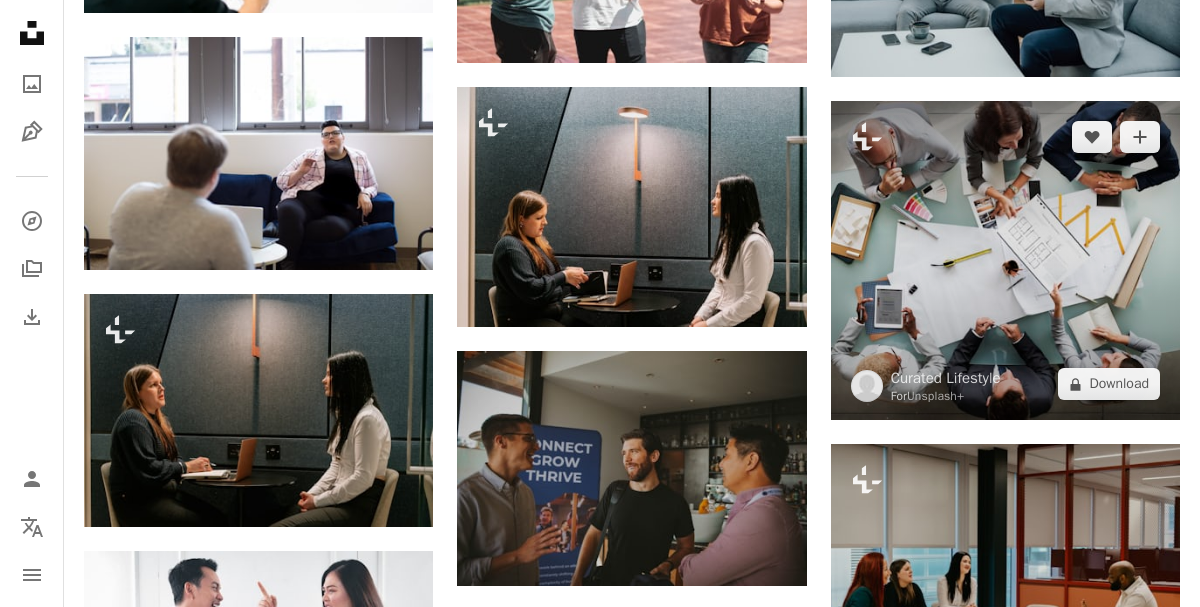 click at bounding box center (1005, 261) 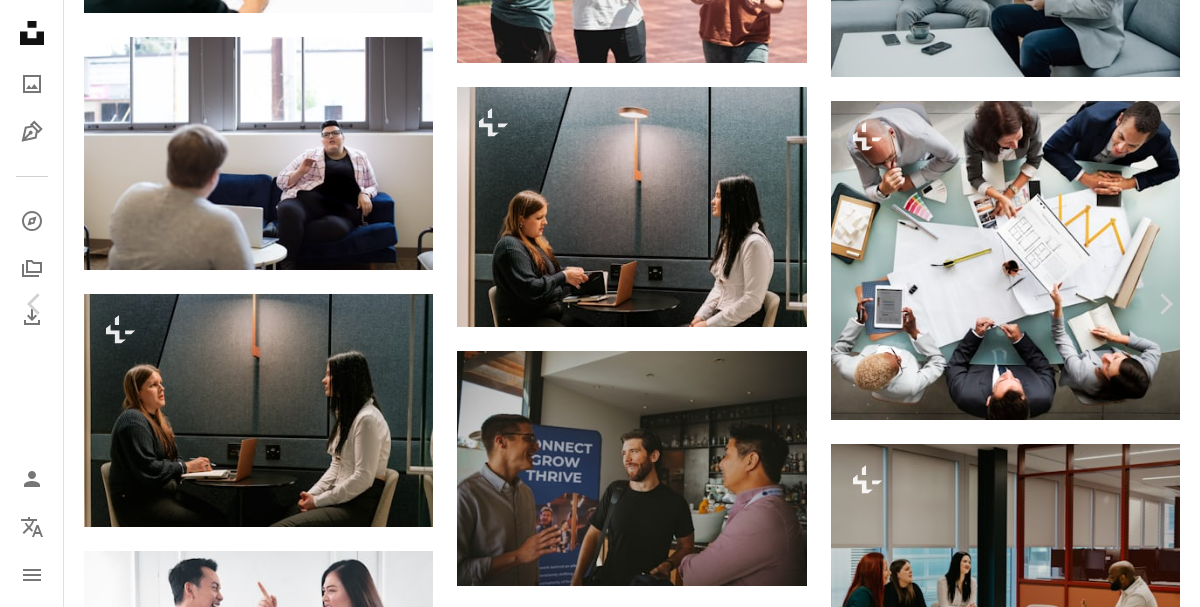 scroll, scrollTop: 46, scrollLeft: 0, axis: vertical 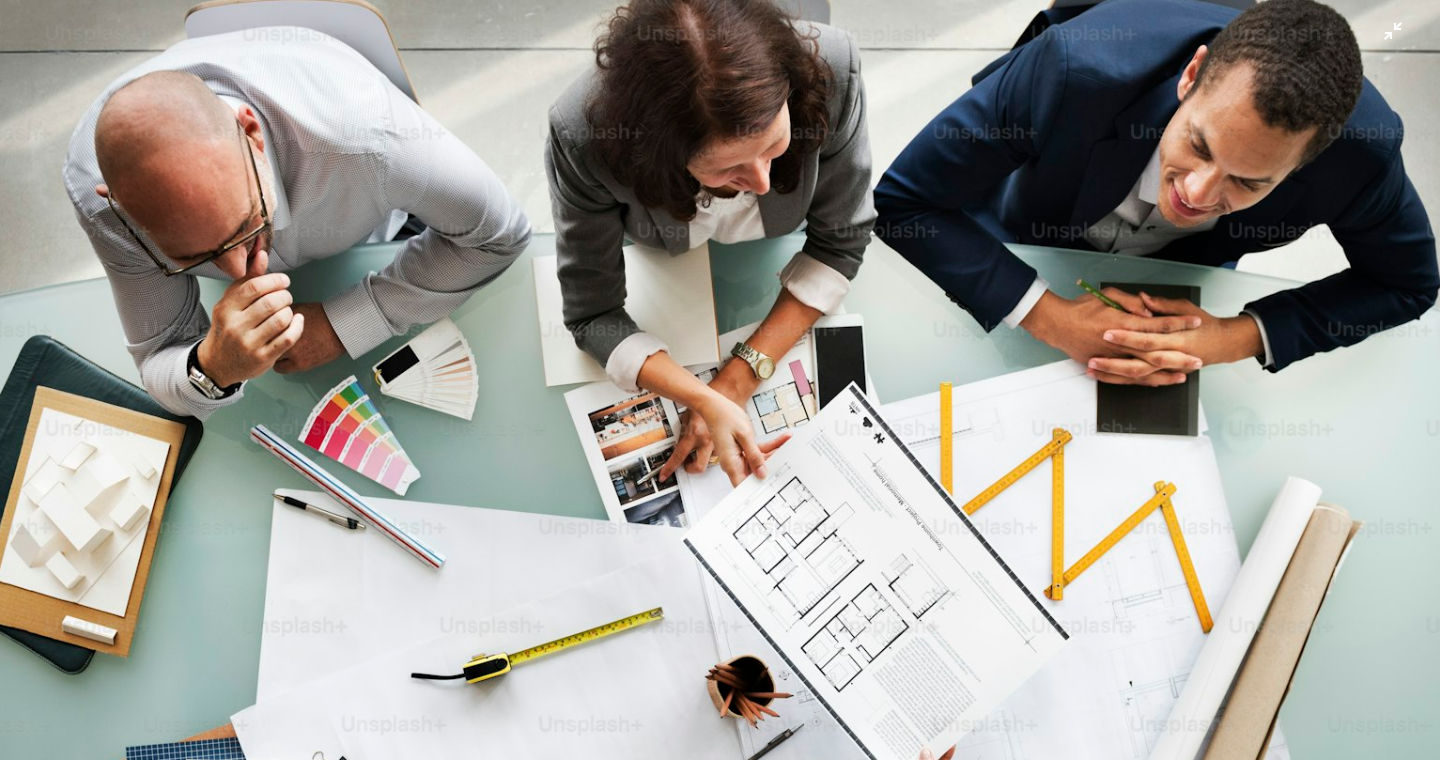 click at bounding box center [720, 658] 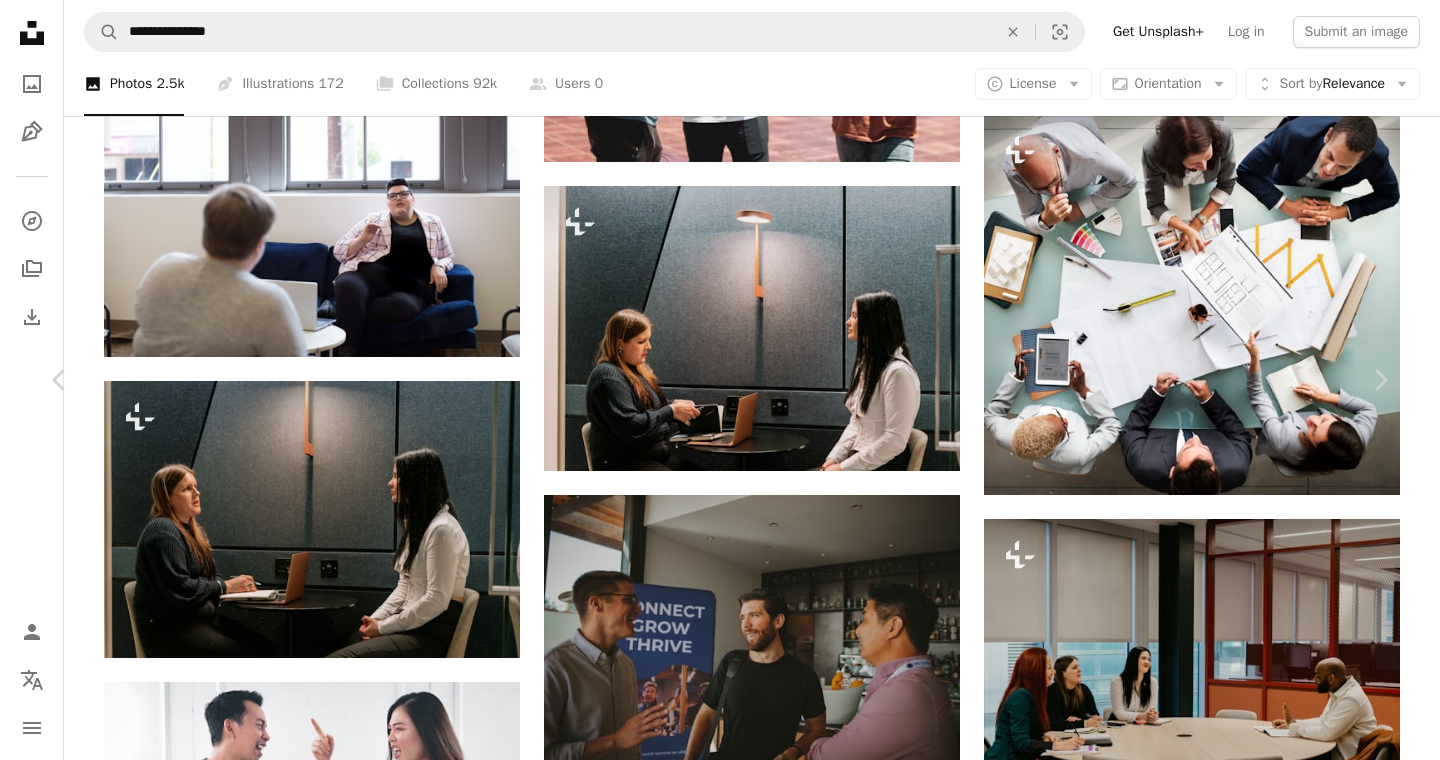 scroll, scrollTop: 16004, scrollLeft: 0, axis: vertical 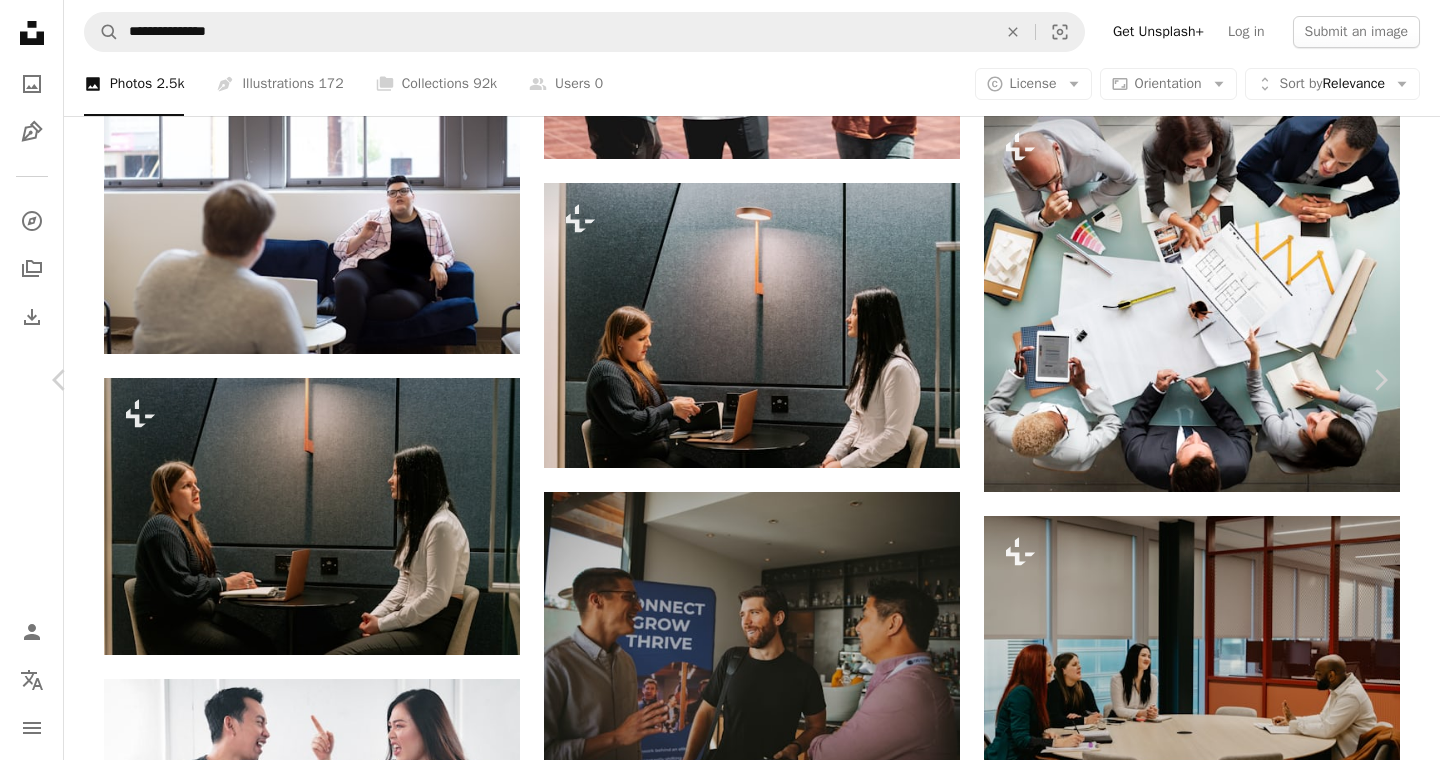 click at bounding box center (712, 3698) 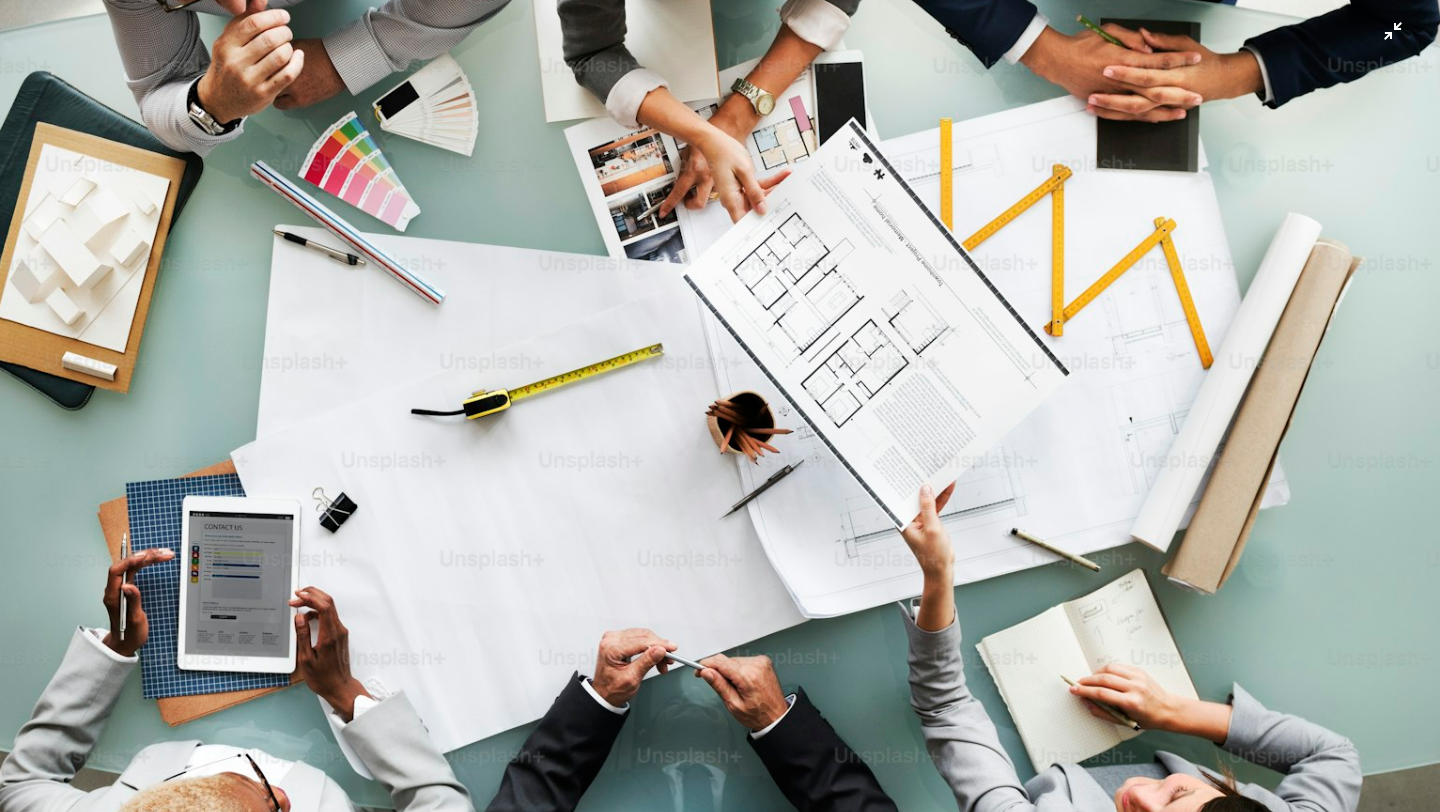 scroll, scrollTop: 265, scrollLeft: 0, axis: vertical 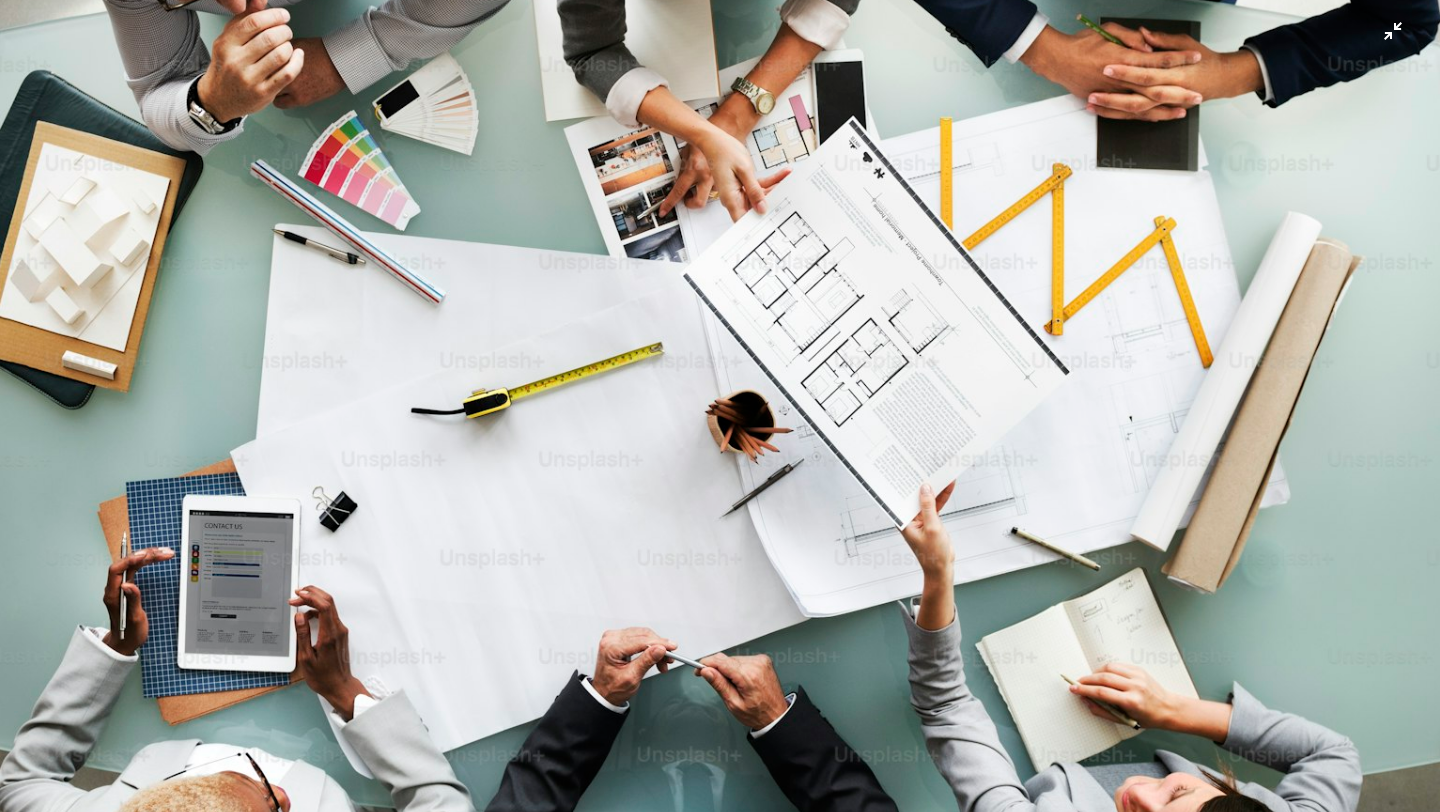 type 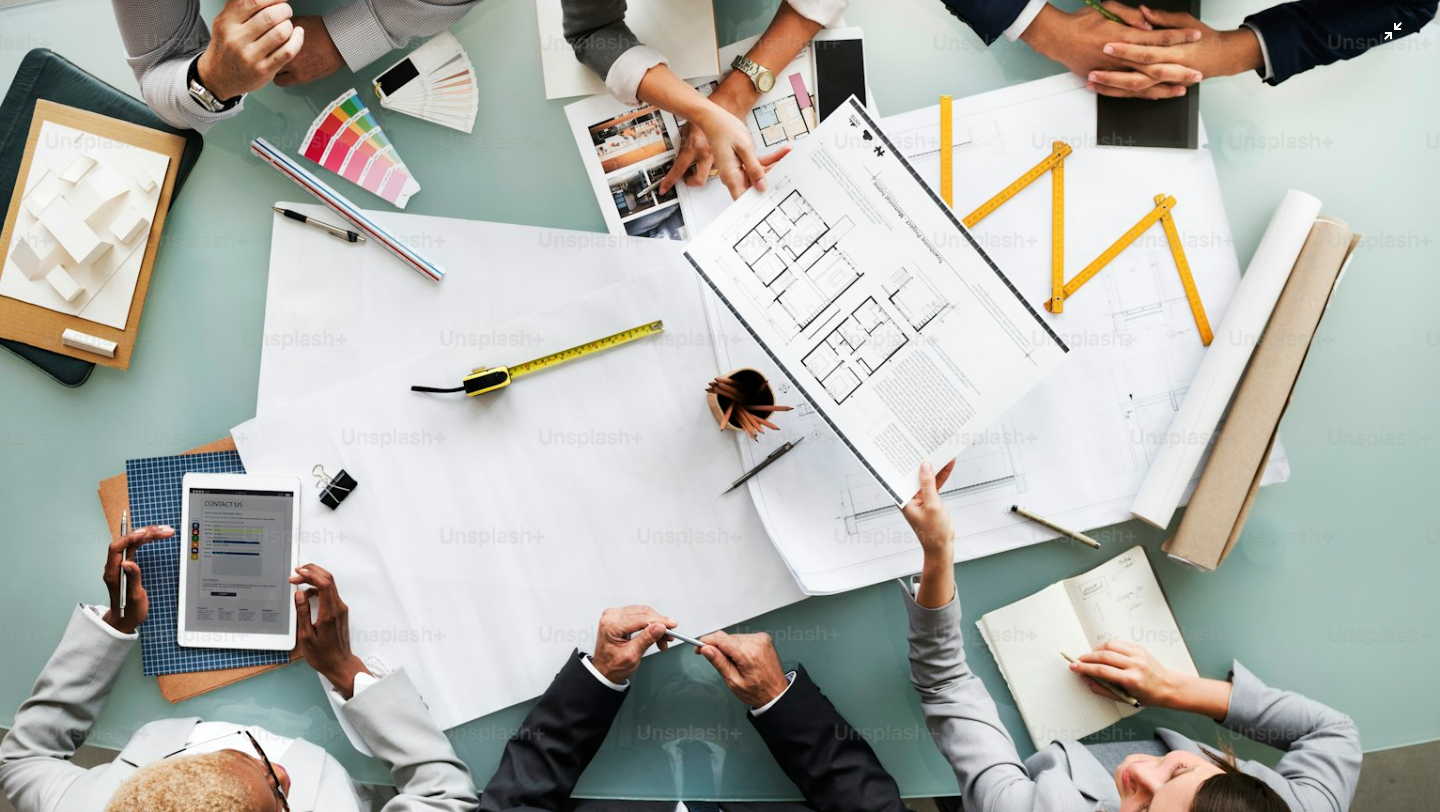 scroll, scrollTop: 253, scrollLeft: 0, axis: vertical 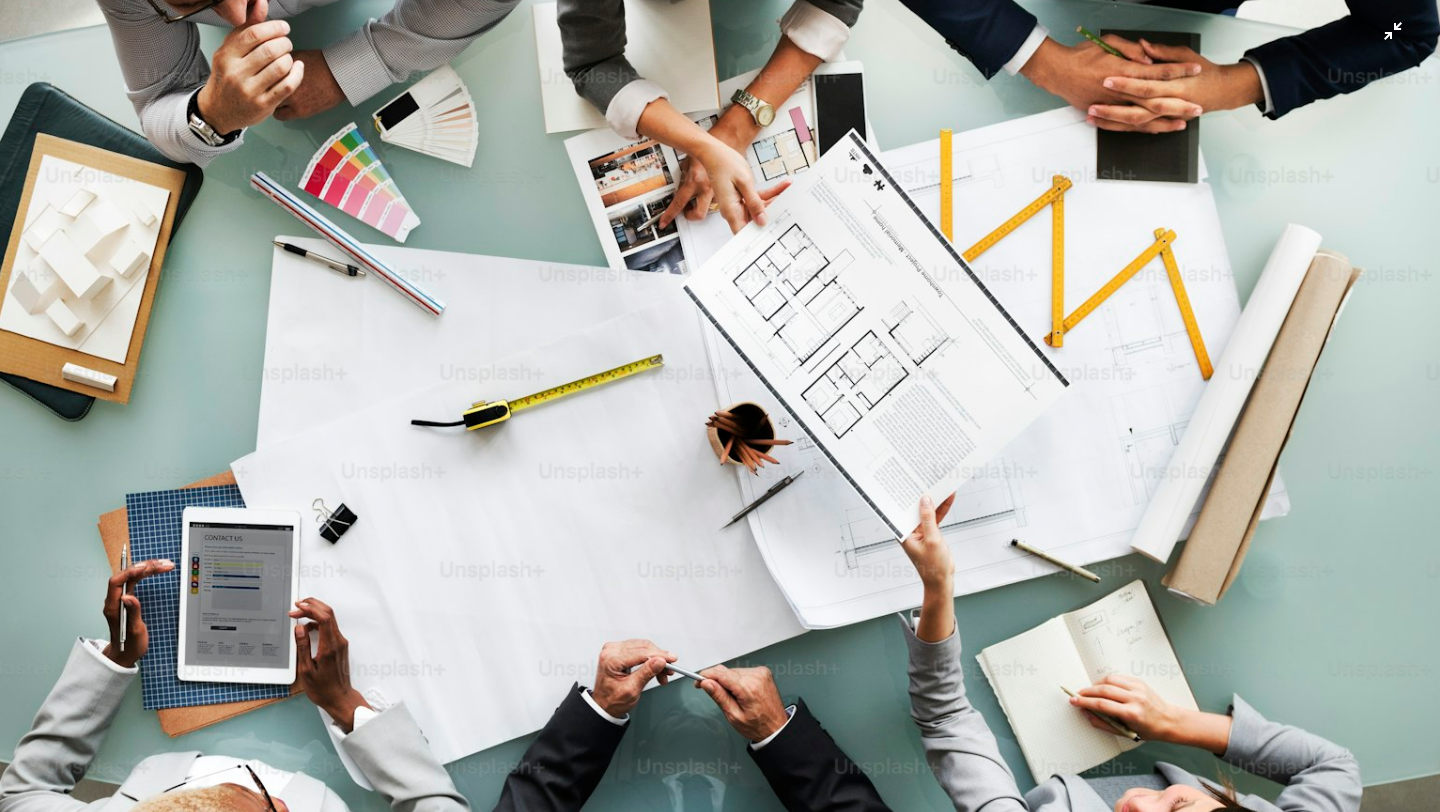 click at bounding box center (720, 405) 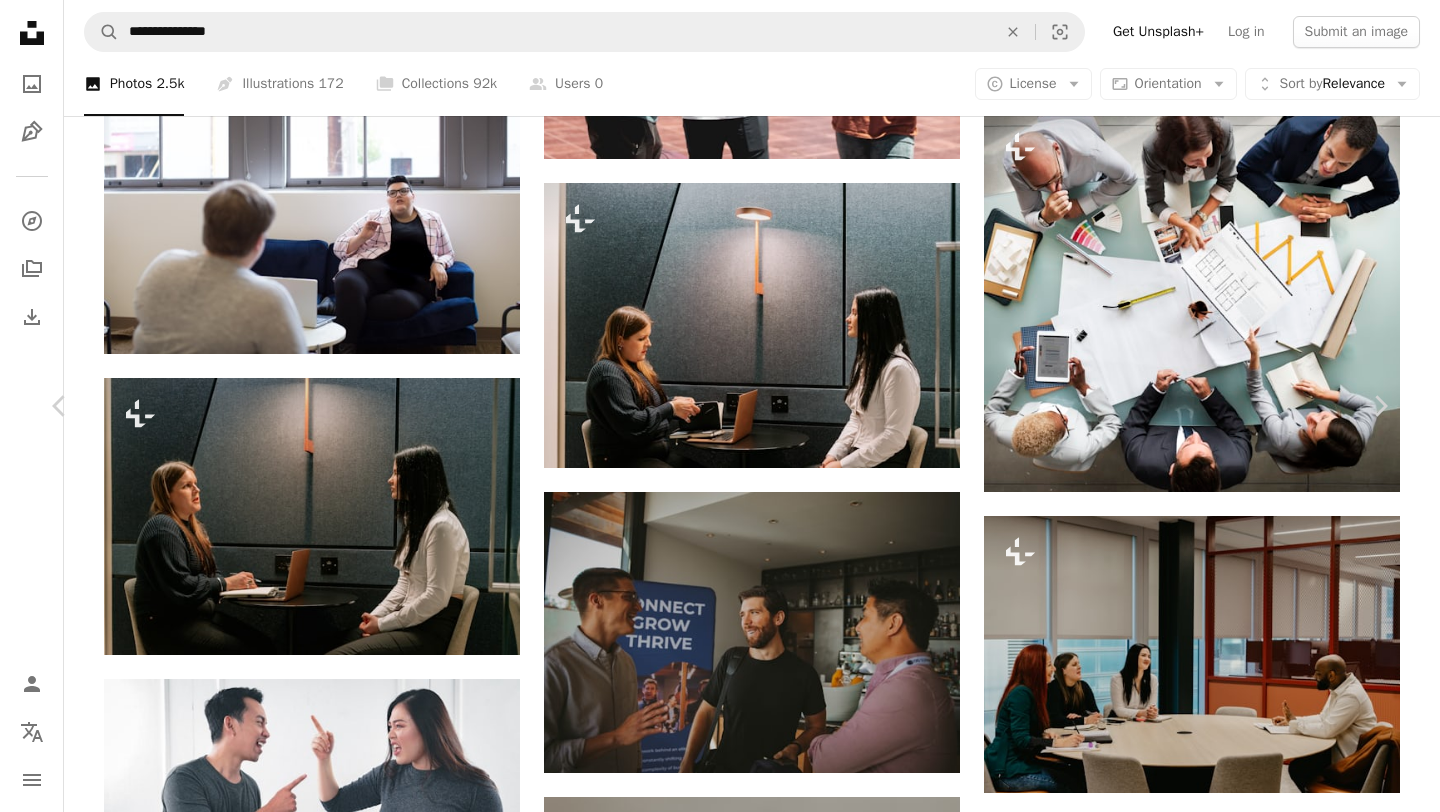 click on "A lock Download" at bounding box center (1233, 3365) 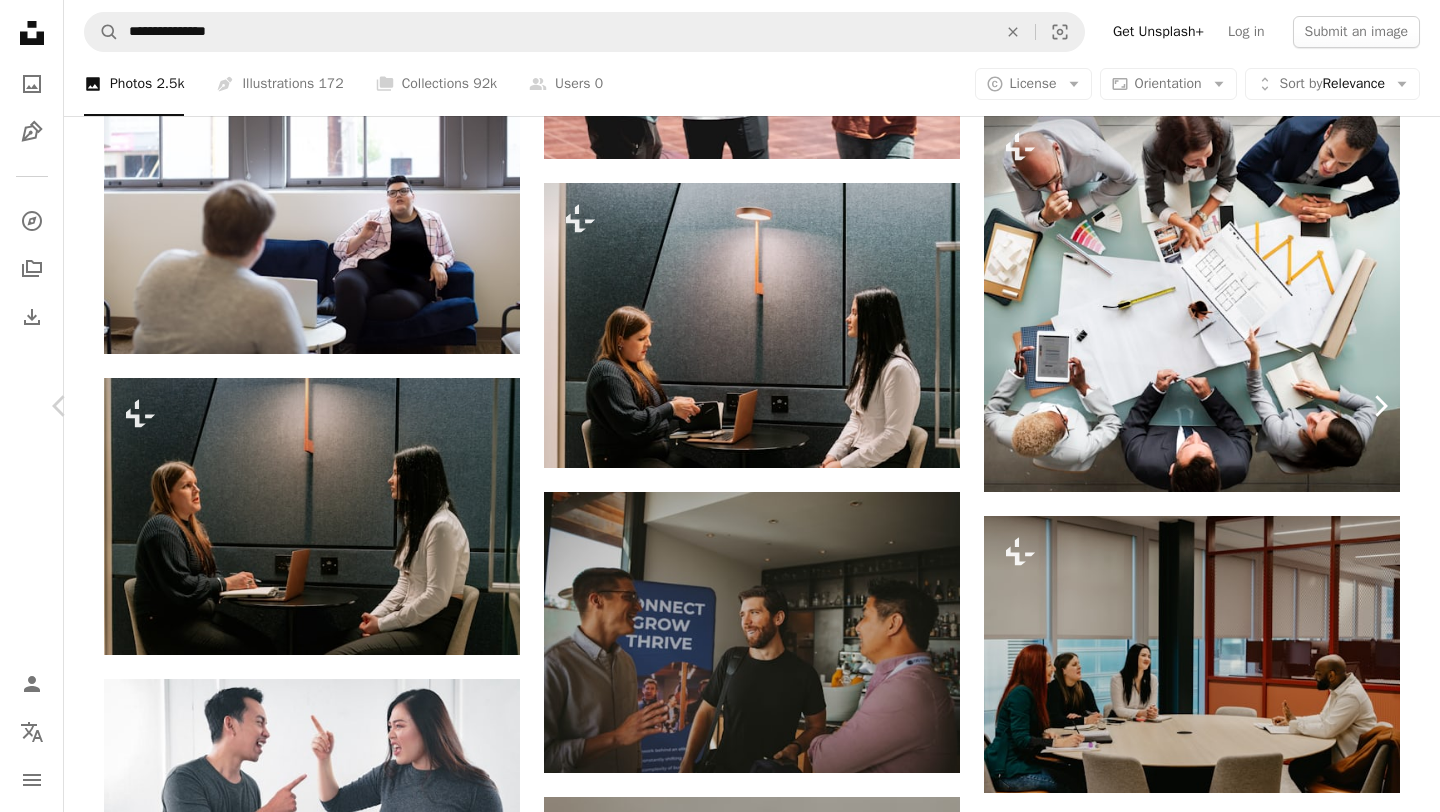click on "Chevron right" at bounding box center (1380, 406) 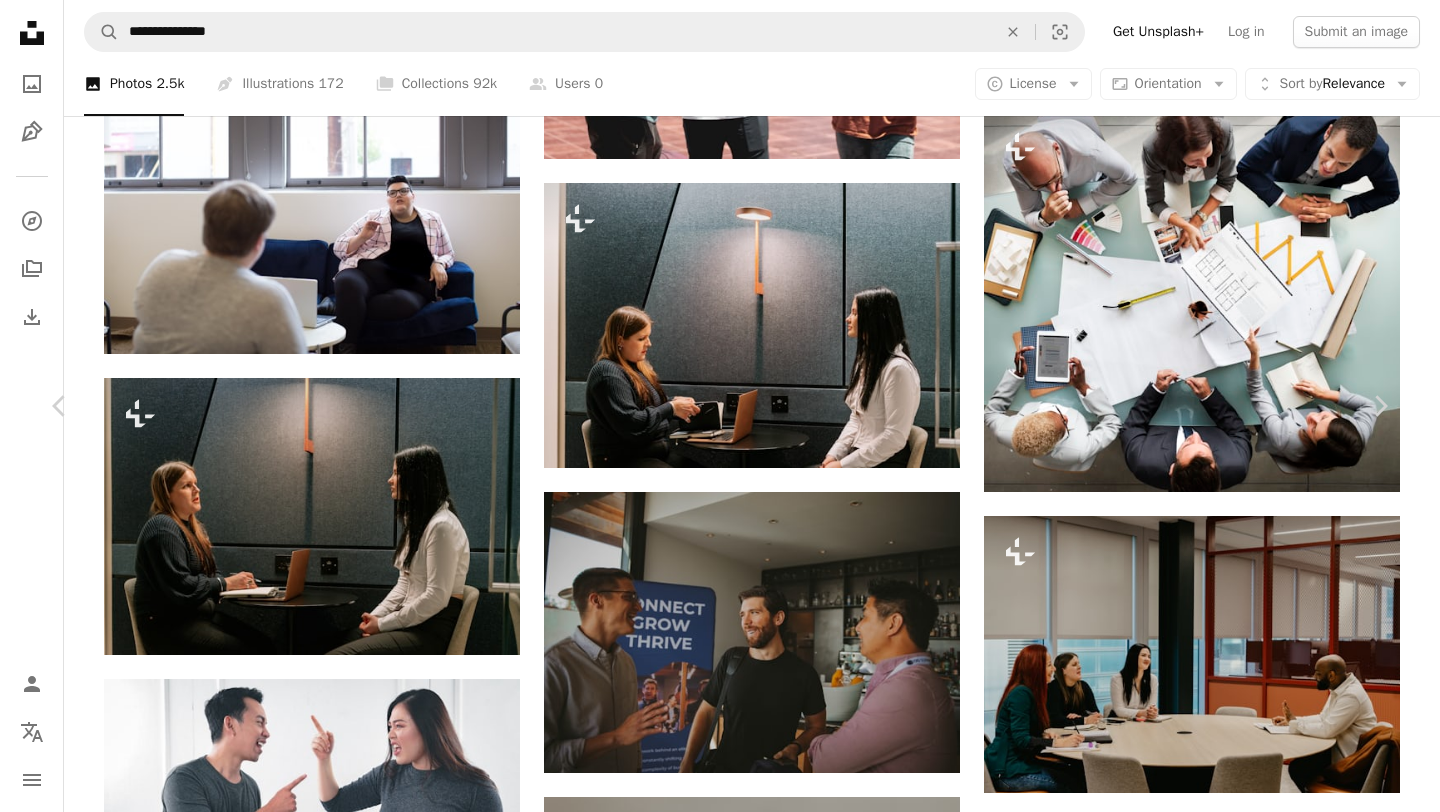 click on "An X shape" at bounding box center [20, 20] 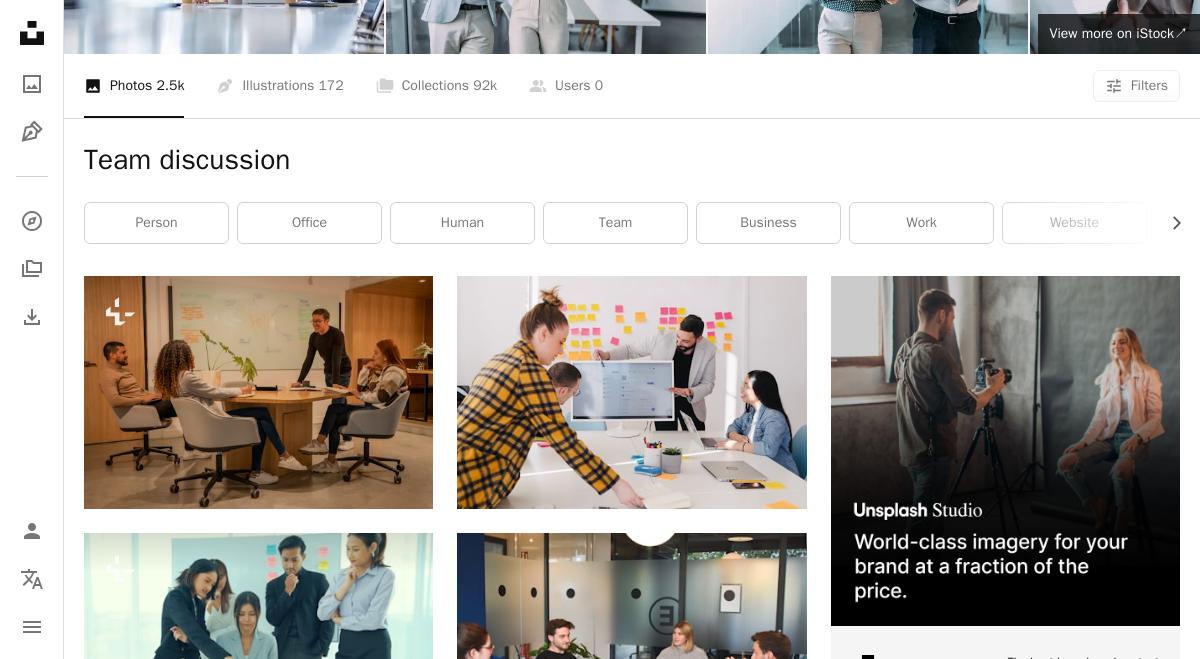 scroll, scrollTop: 0, scrollLeft: 0, axis: both 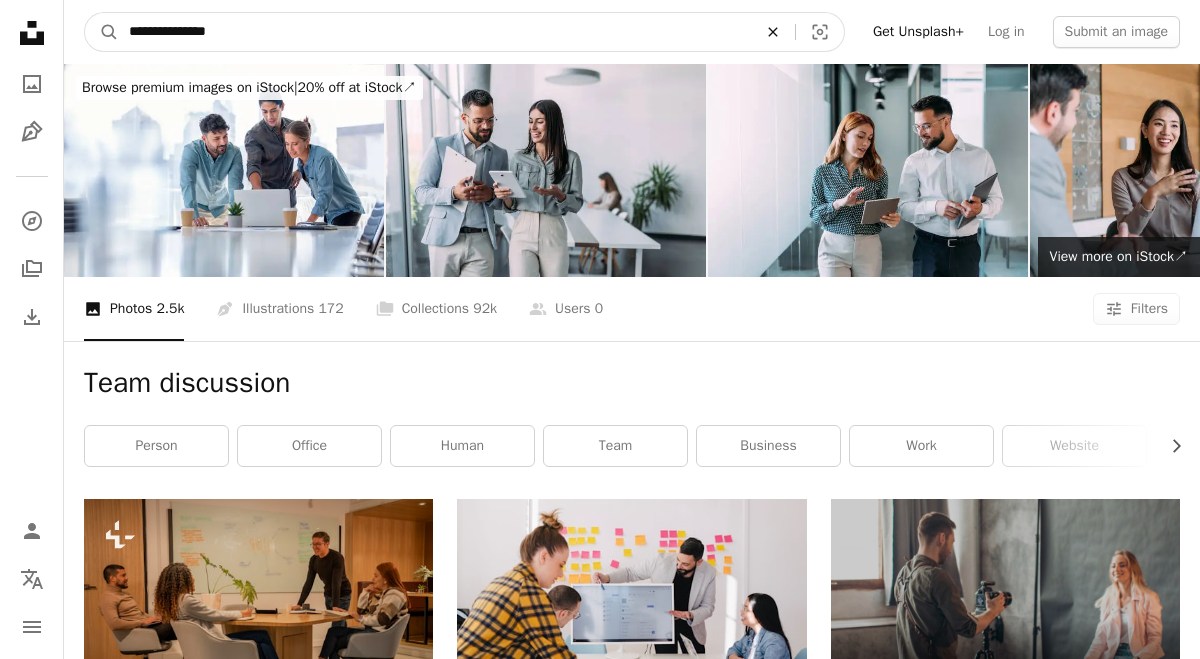 click 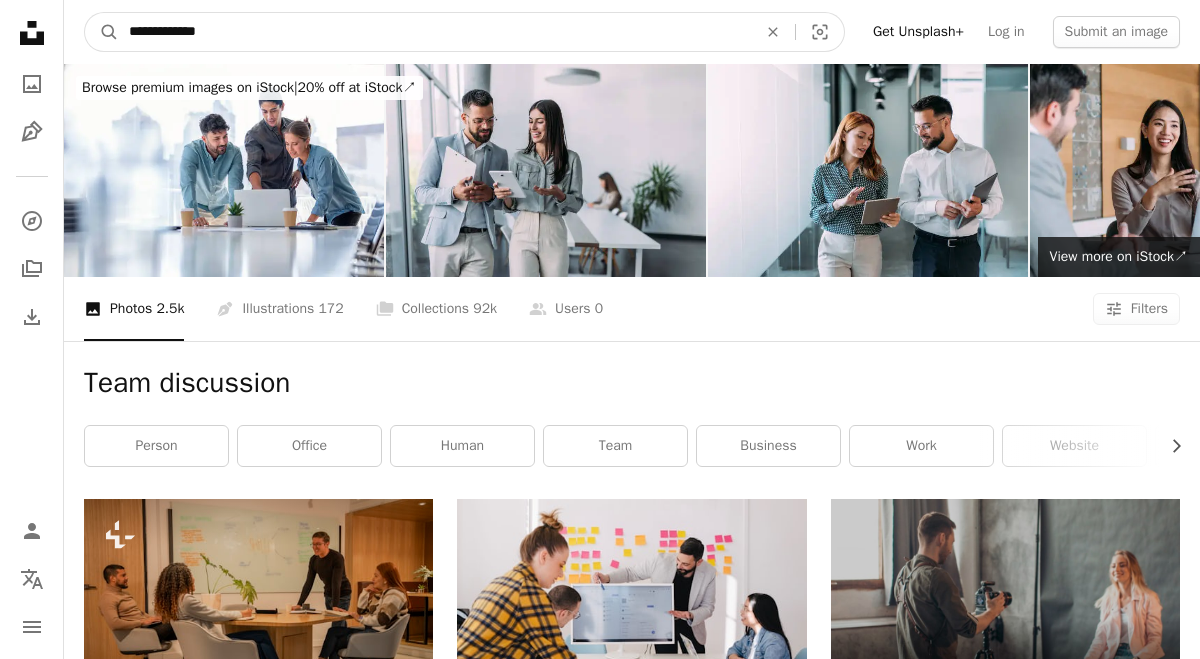 type on "**********" 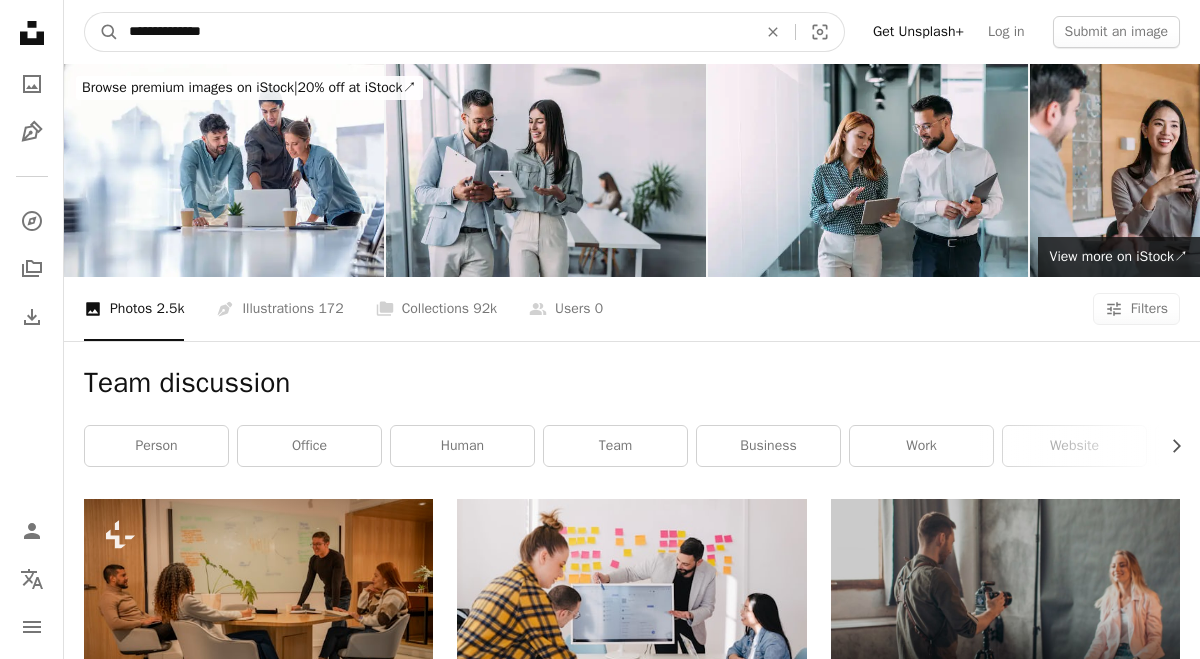 click on "A magnifying glass" at bounding box center [102, 32] 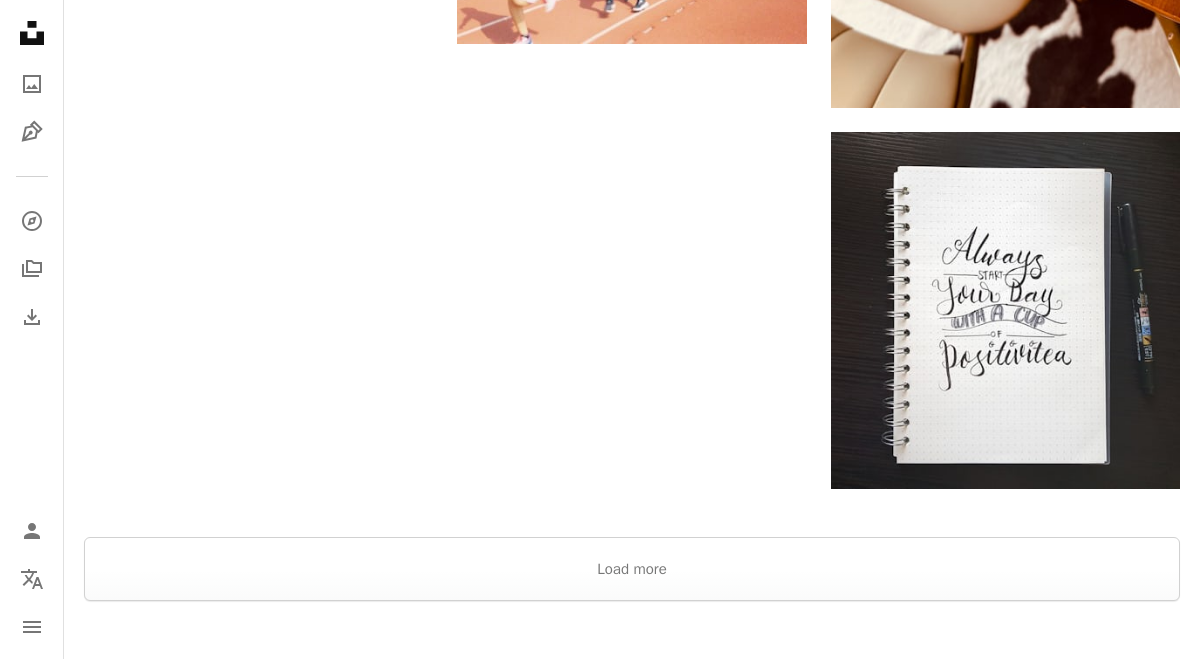 scroll, scrollTop: 2865, scrollLeft: 0, axis: vertical 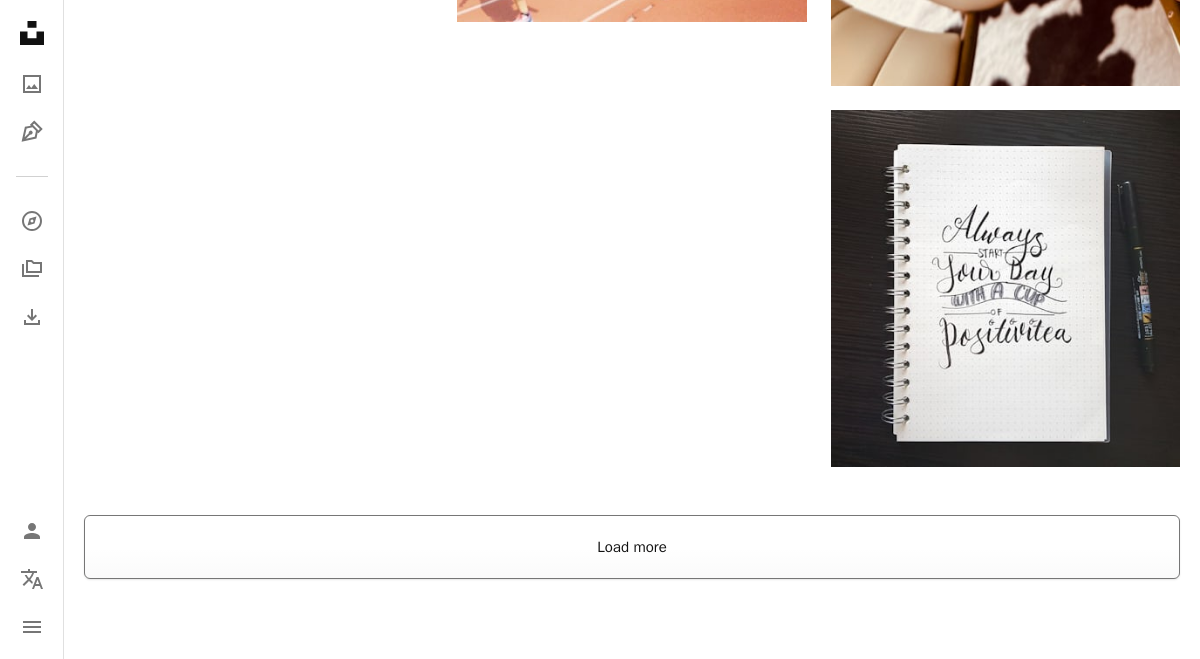click on "Load more" at bounding box center [632, 547] 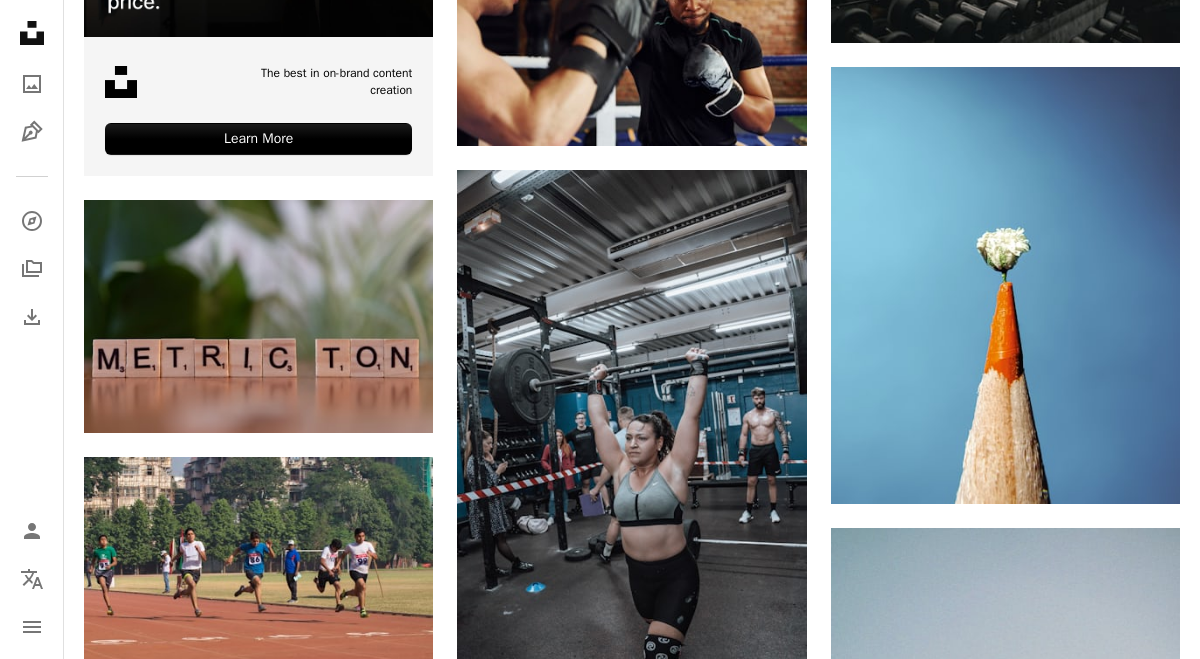 scroll, scrollTop: 4052, scrollLeft: 0, axis: vertical 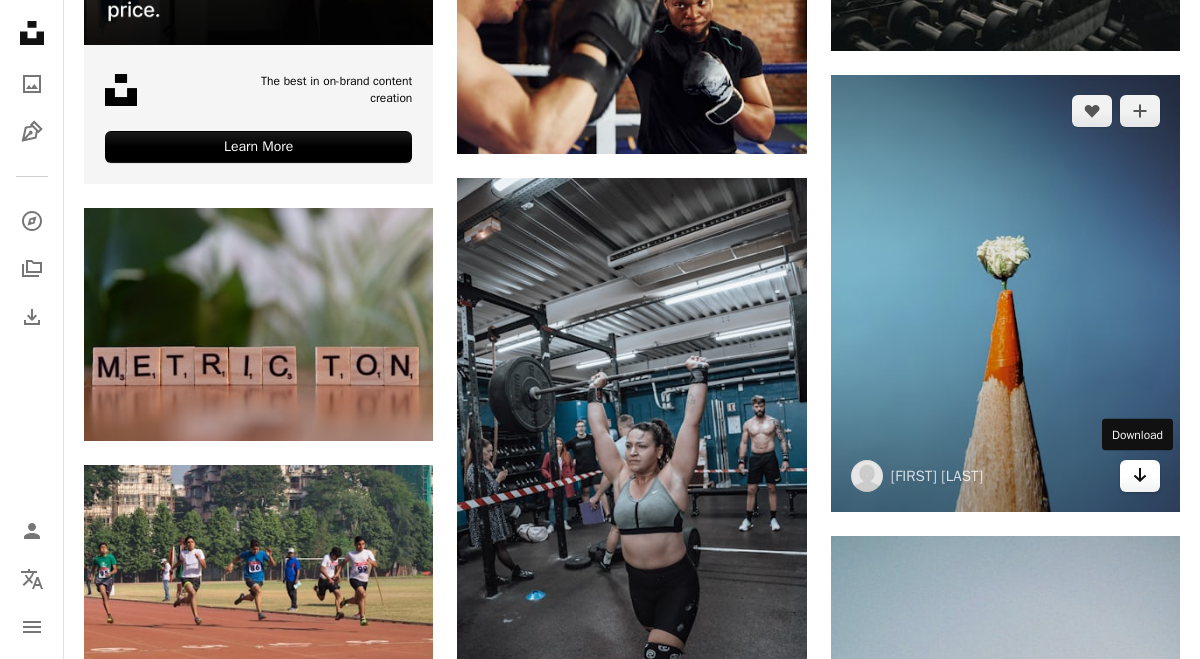 click on "Arrow pointing down" 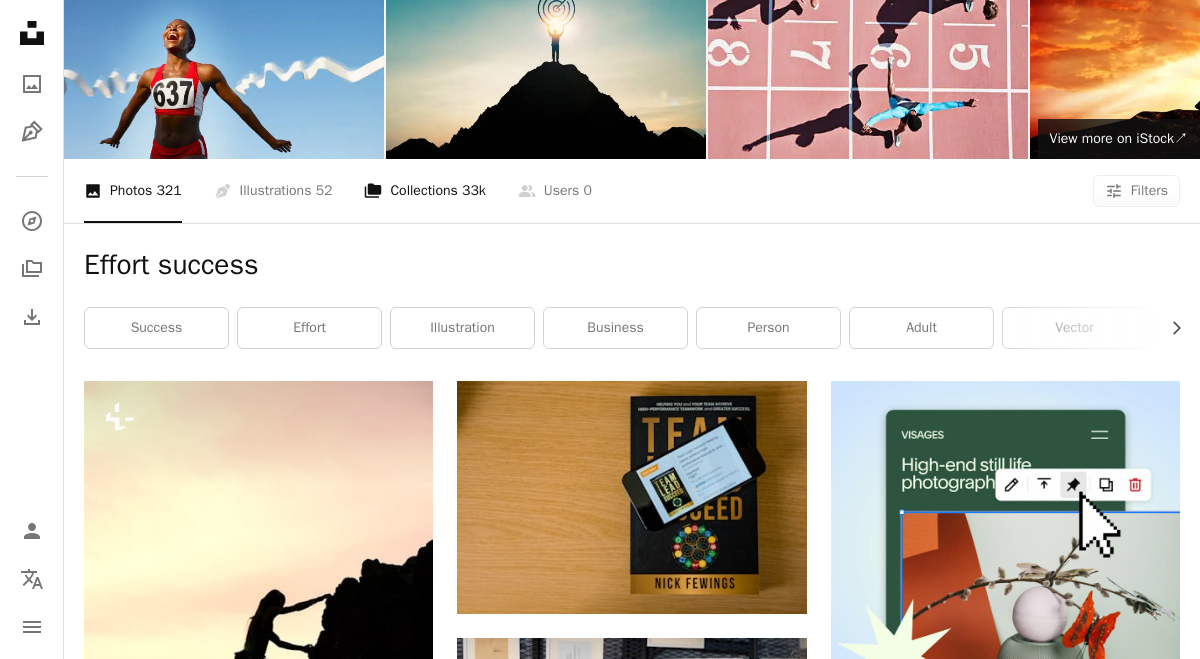 scroll, scrollTop: 0, scrollLeft: 0, axis: both 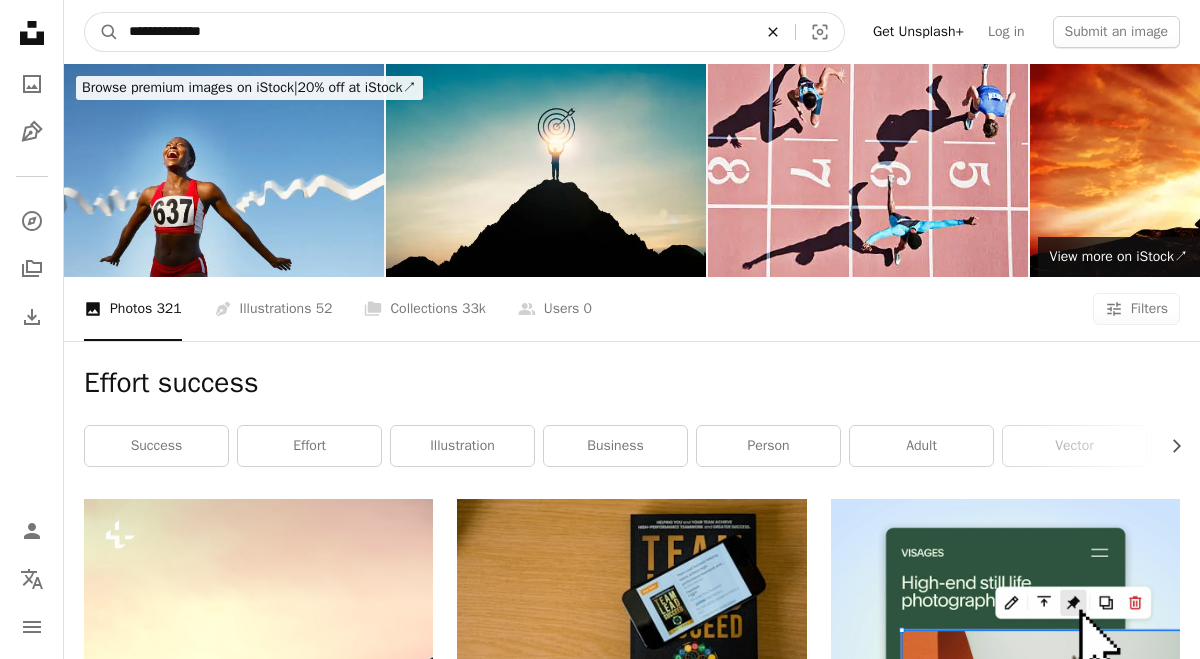 click 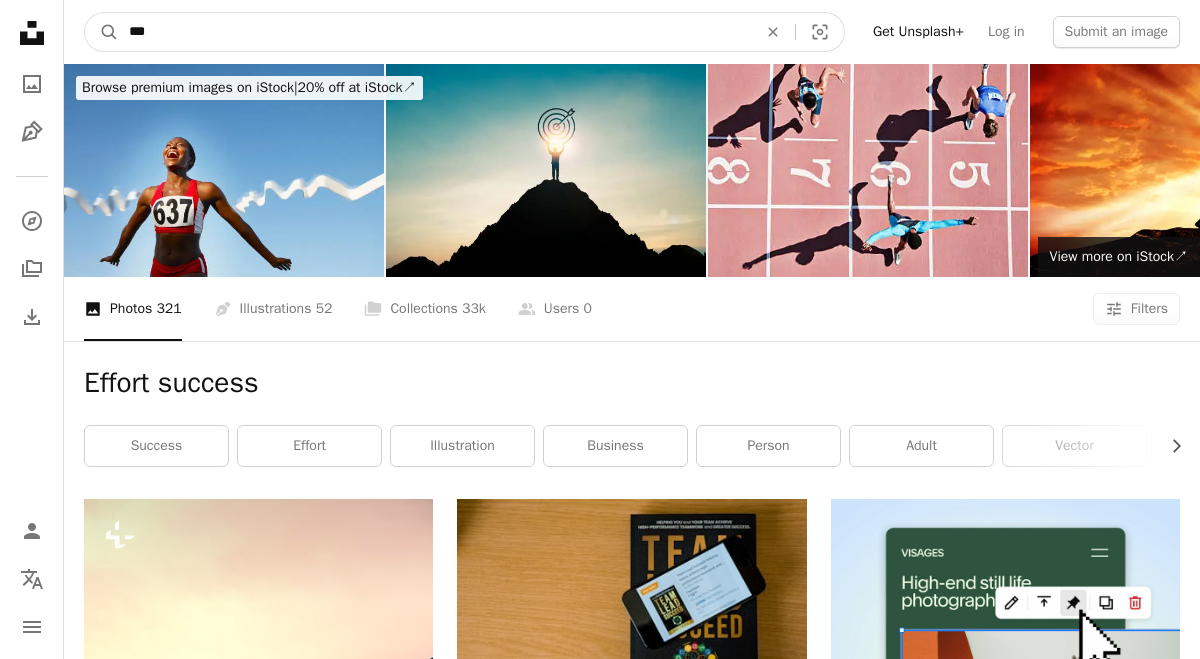 type on "*" 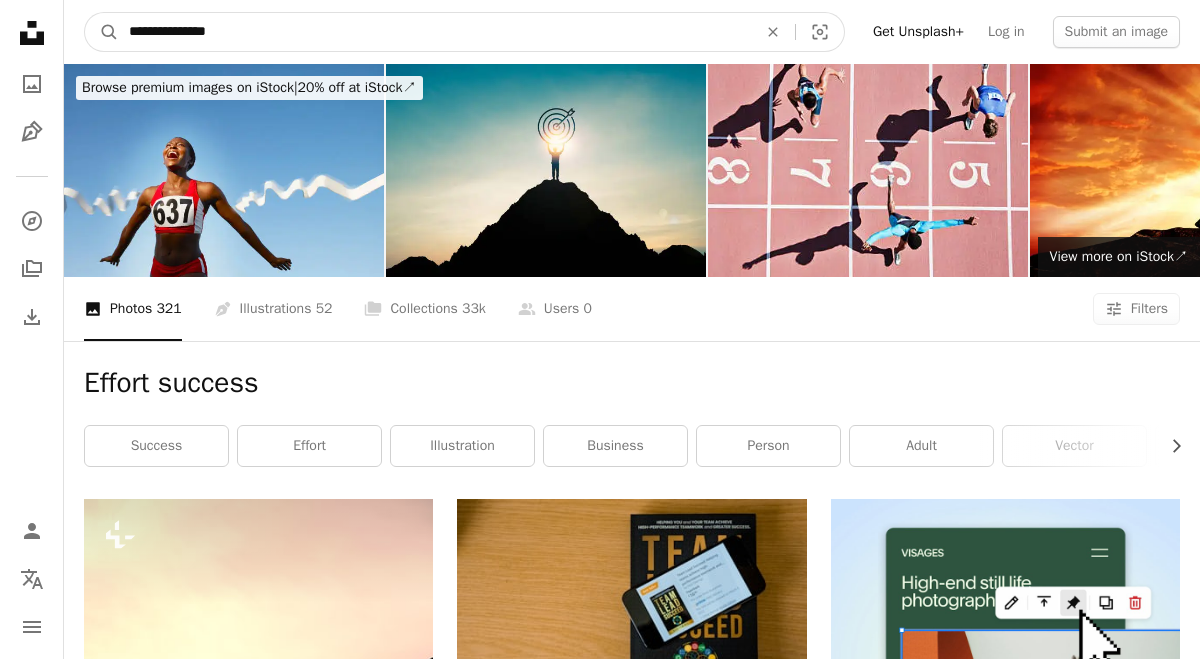 type on "**********" 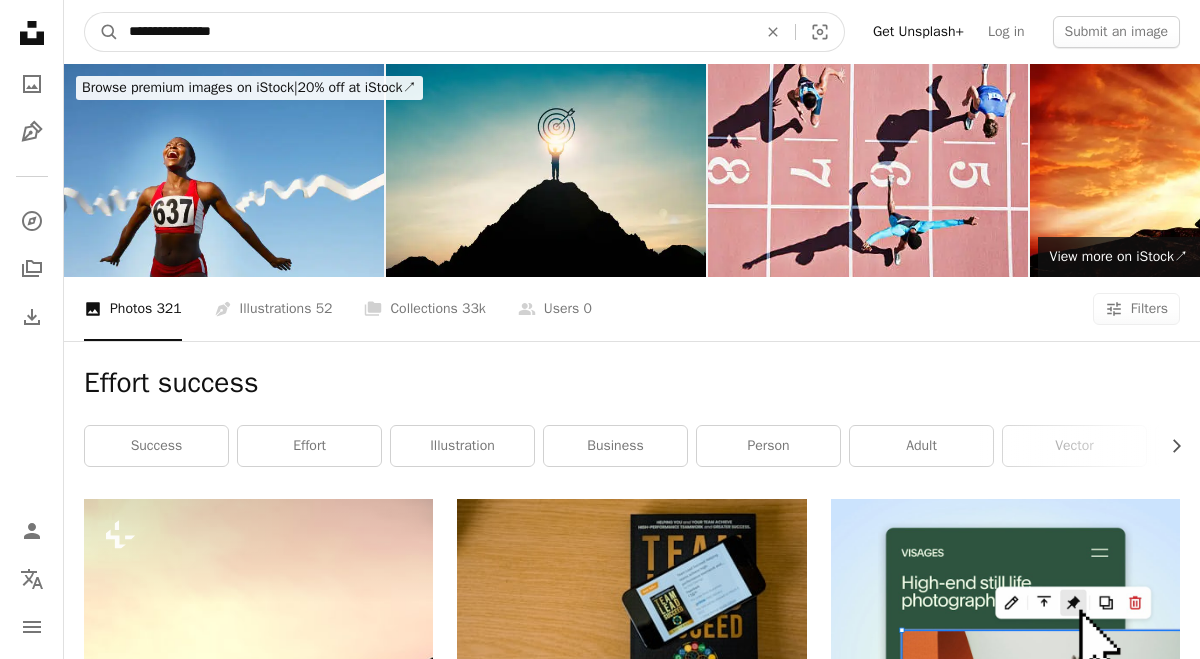 click on "A magnifying glass" at bounding box center (102, 32) 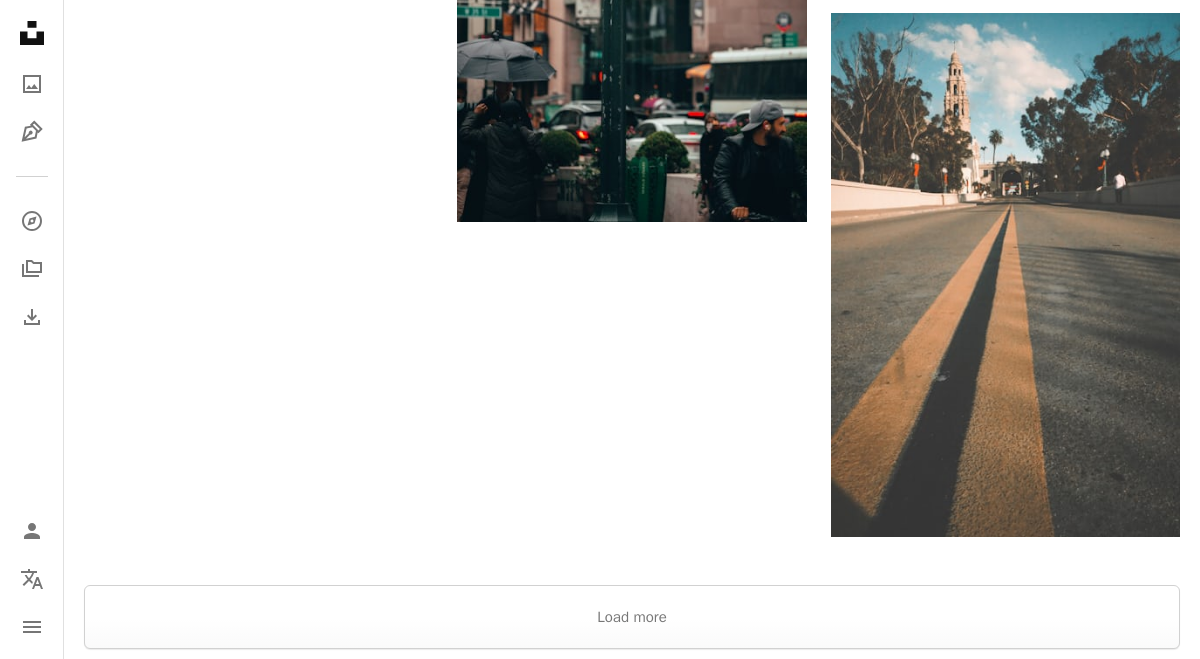 scroll, scrollTop: 2940, scrollLeft: 0, axis: vertical 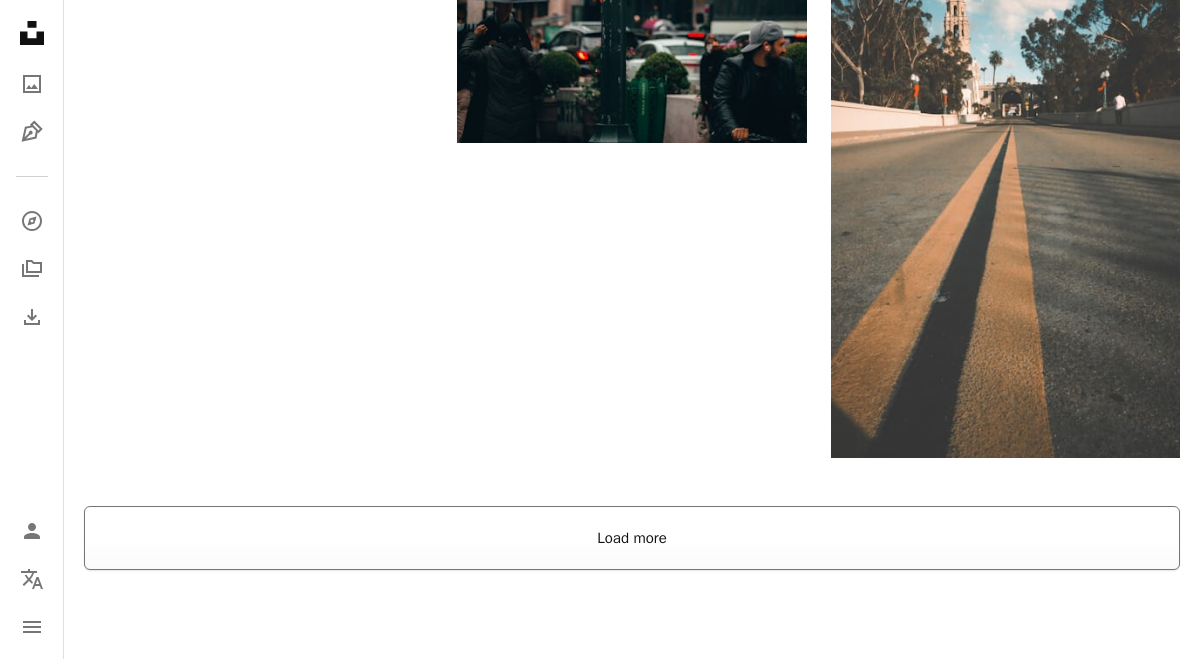 click on "Load more" at bounding box center [632, 538] 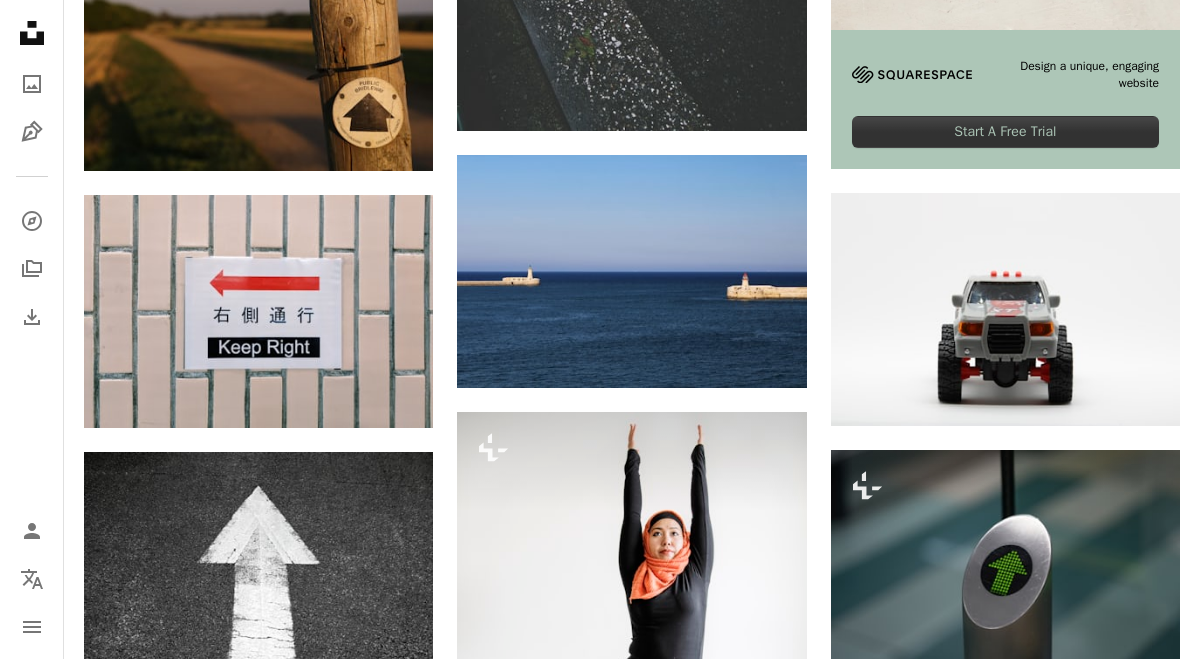 scroll, scrollTop: 0, scrollLeft: 0, axis: both 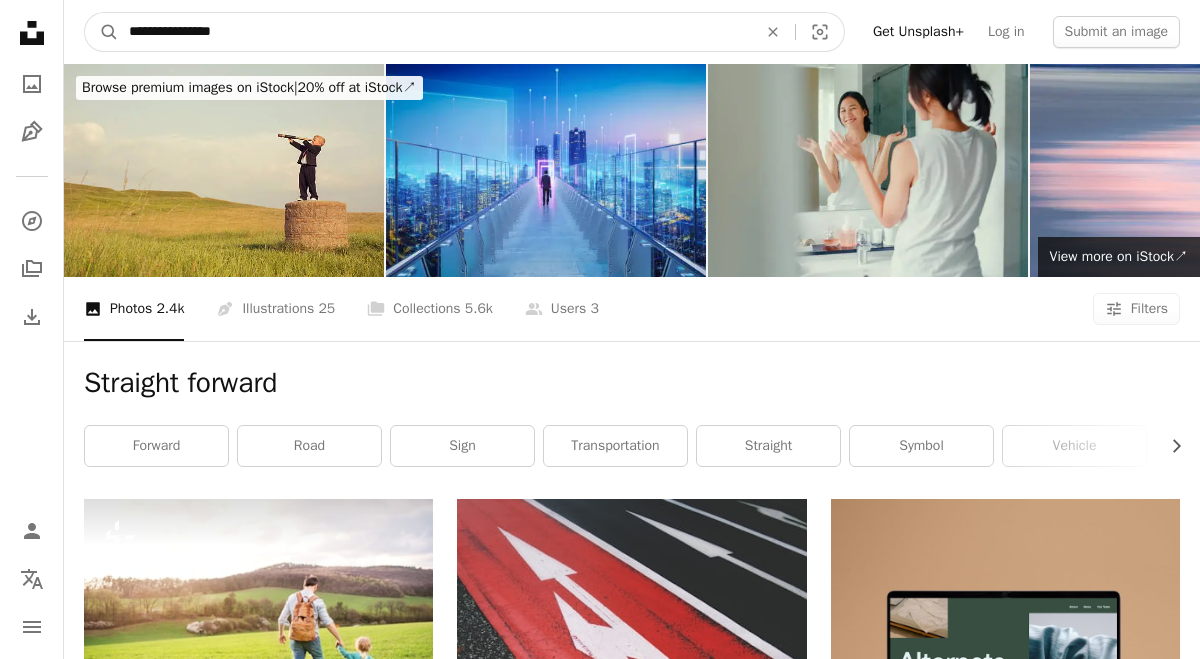 click on "**********" at bounding box center [435, 32] 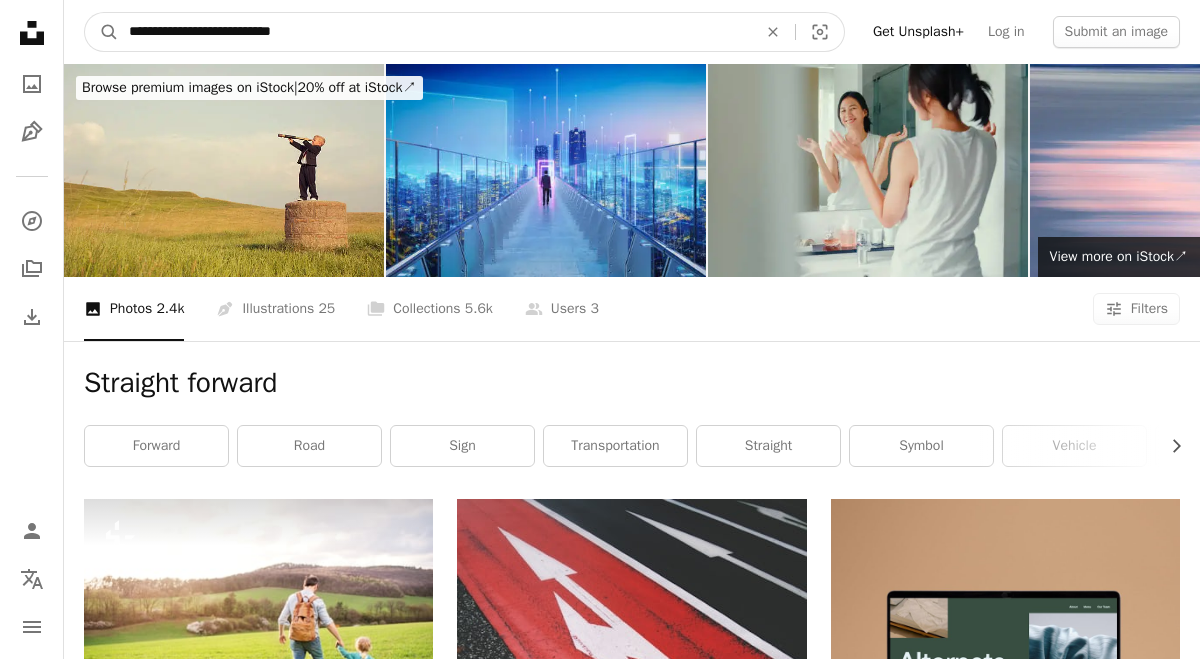 type on "**********" 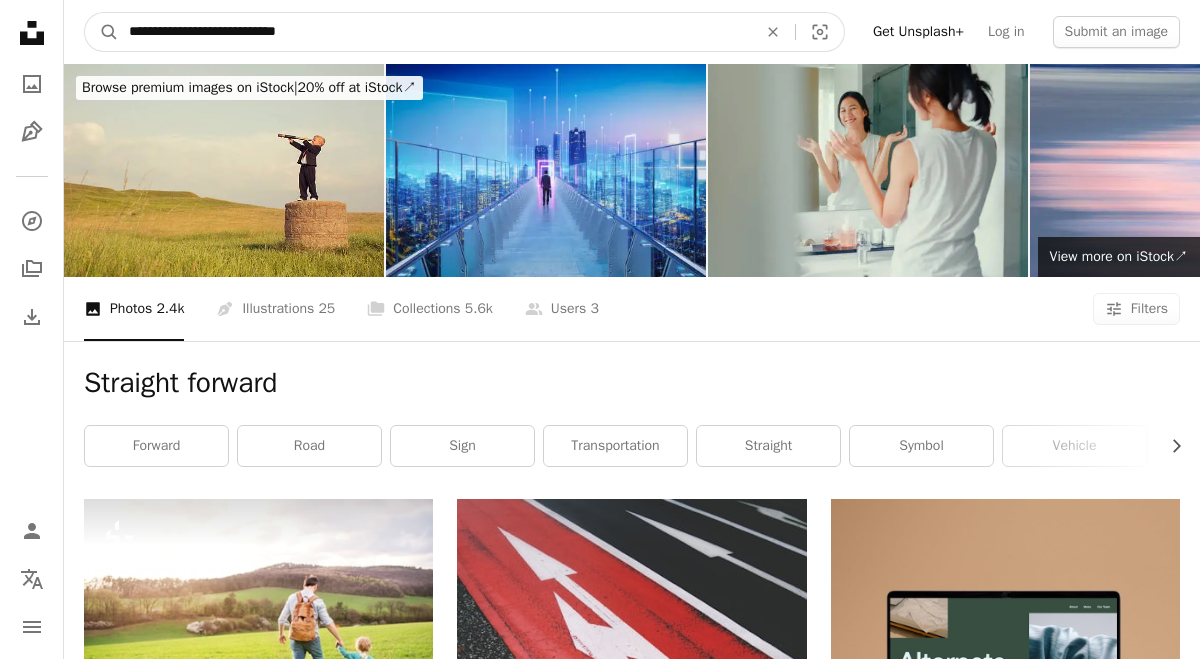 click on "A magnifying glass" at bounding box center (102, 32) 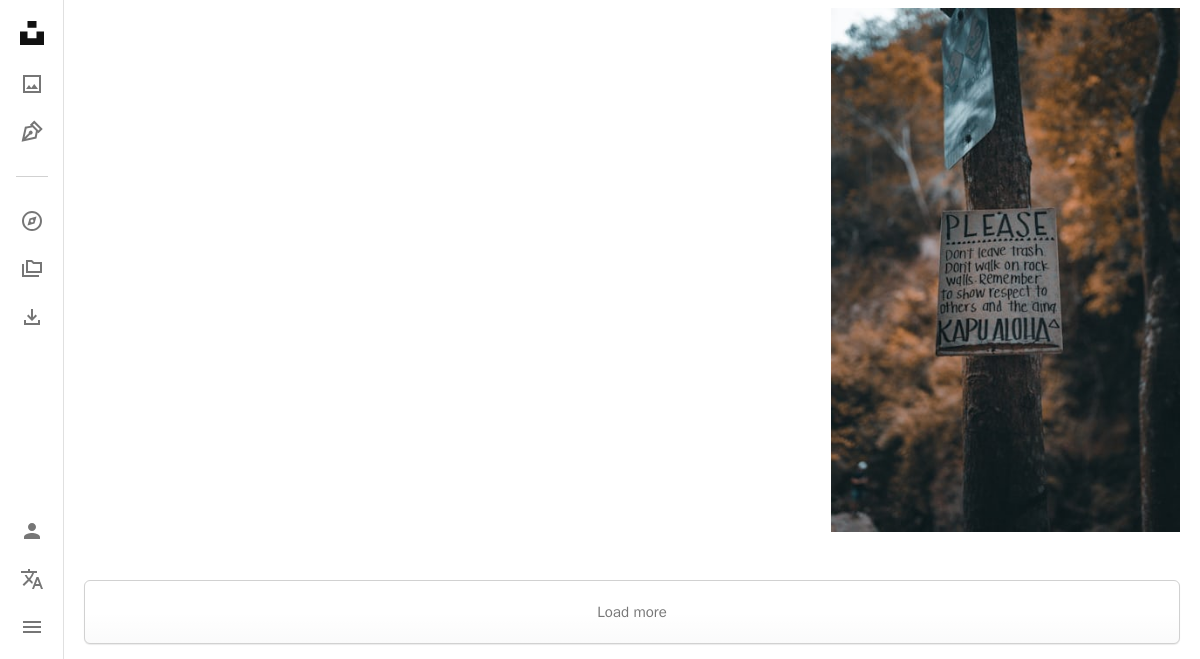 scroll, scrollTop: 3055, scrollLeft: 0, axis: vertical 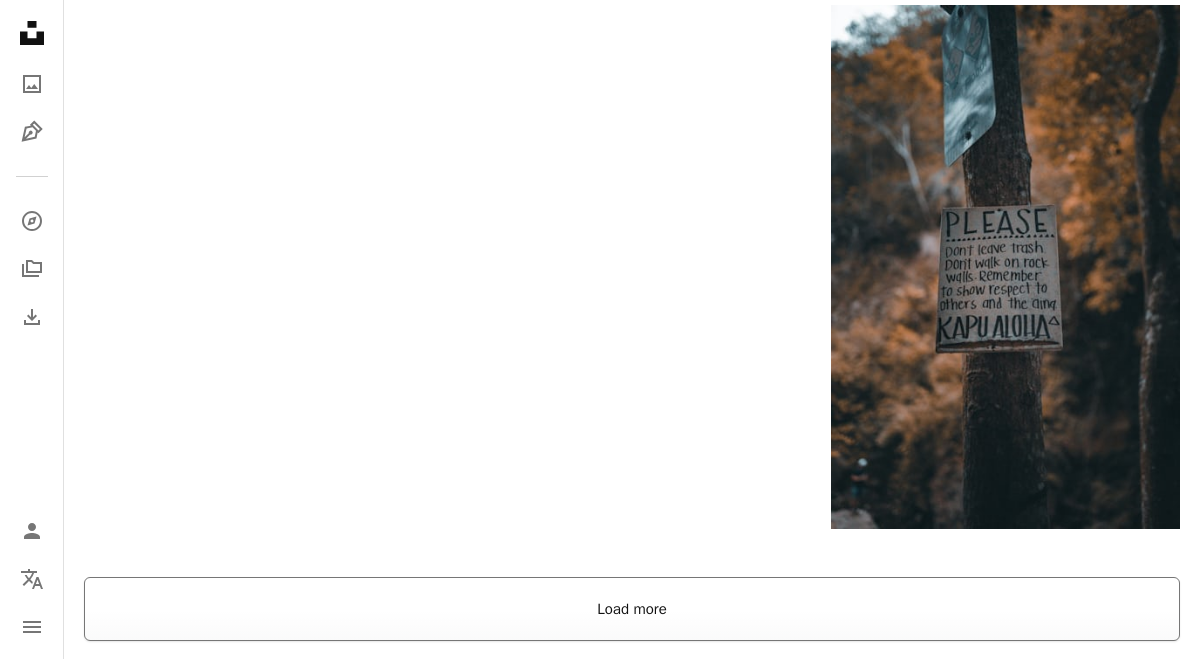 click on "Load more" at bounding box center (632, 609) 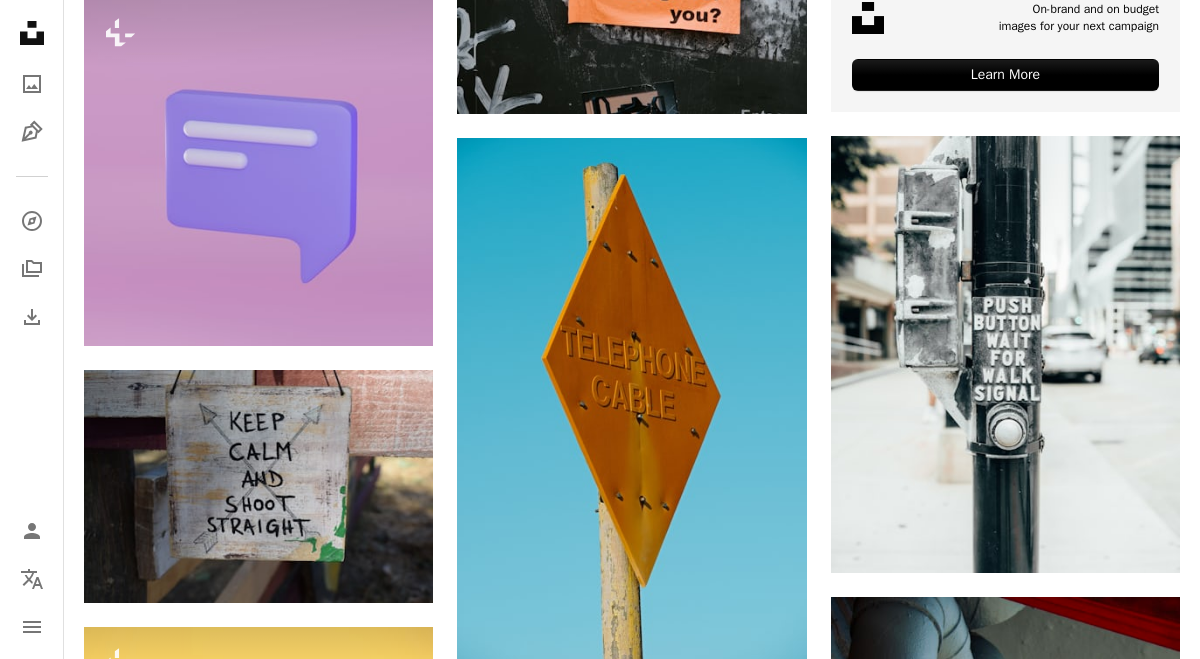 scroll, scrollTop: 0, scrollLeft: 0, axis: both 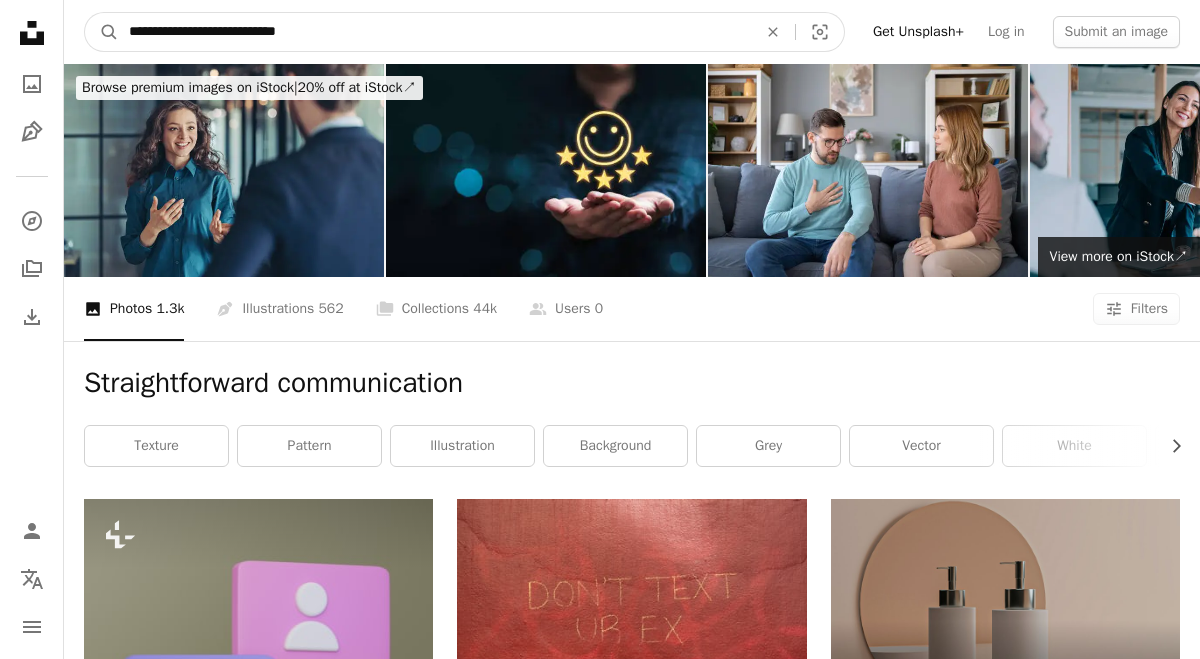click on "**********" at bounding box center [435, 32] 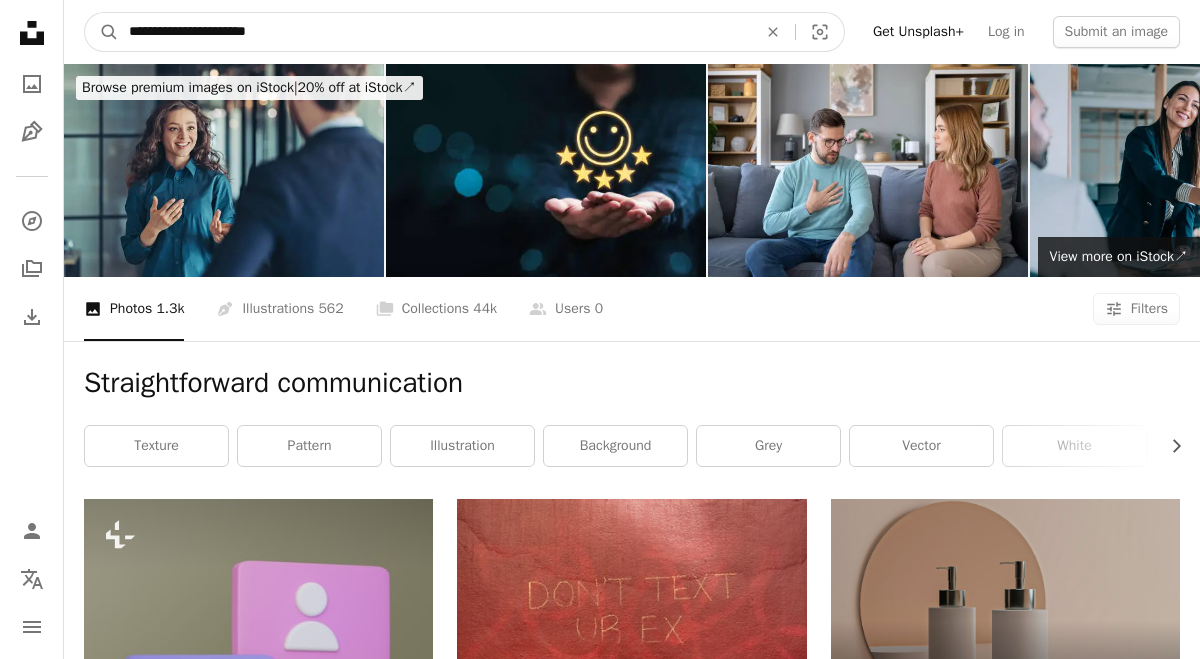 type on "**********" 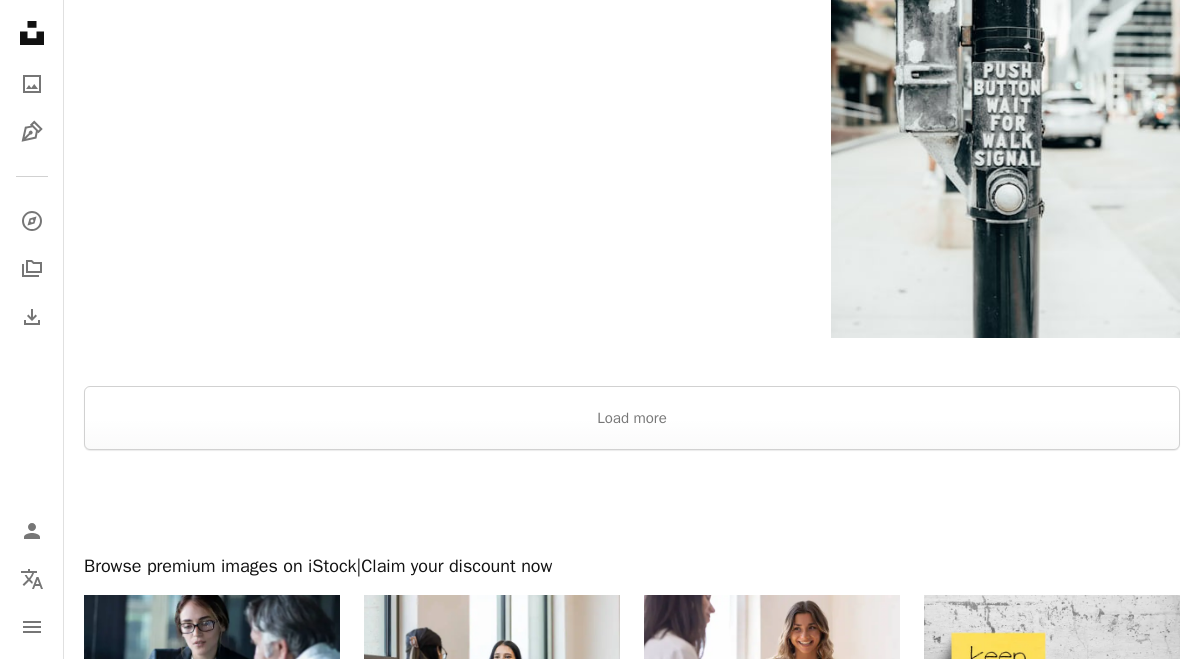 scroll, scrollTop: 2967, scrollLeft: 0, axis: vertical 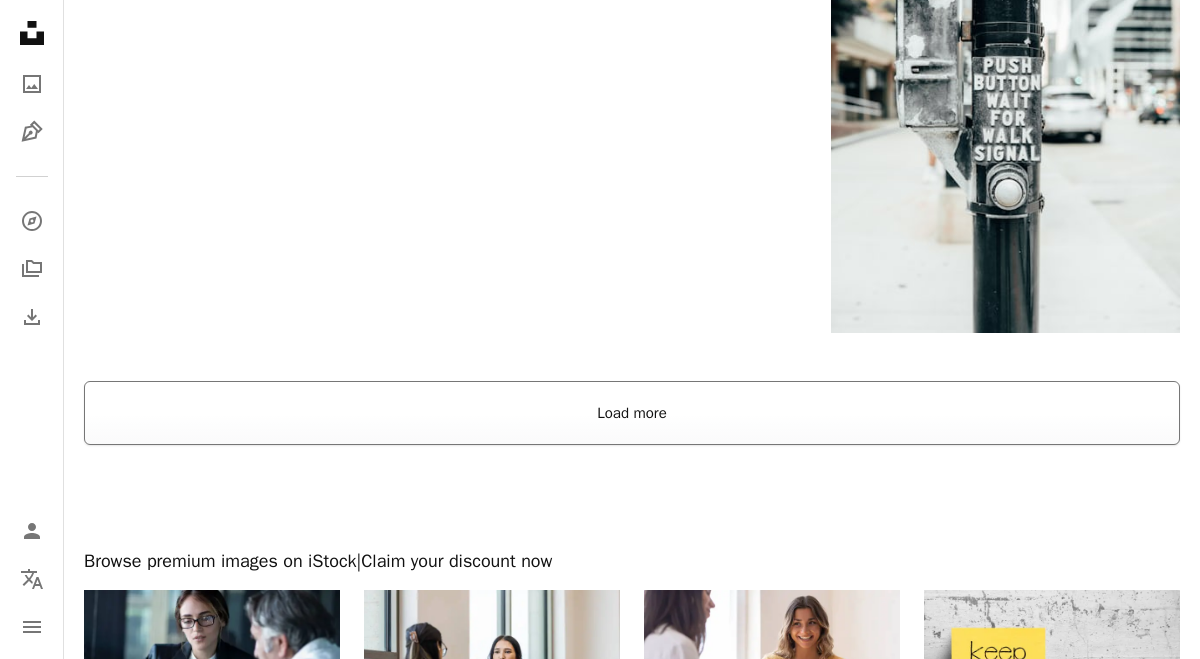 click on "Load more" at bounding box center (632, 413) 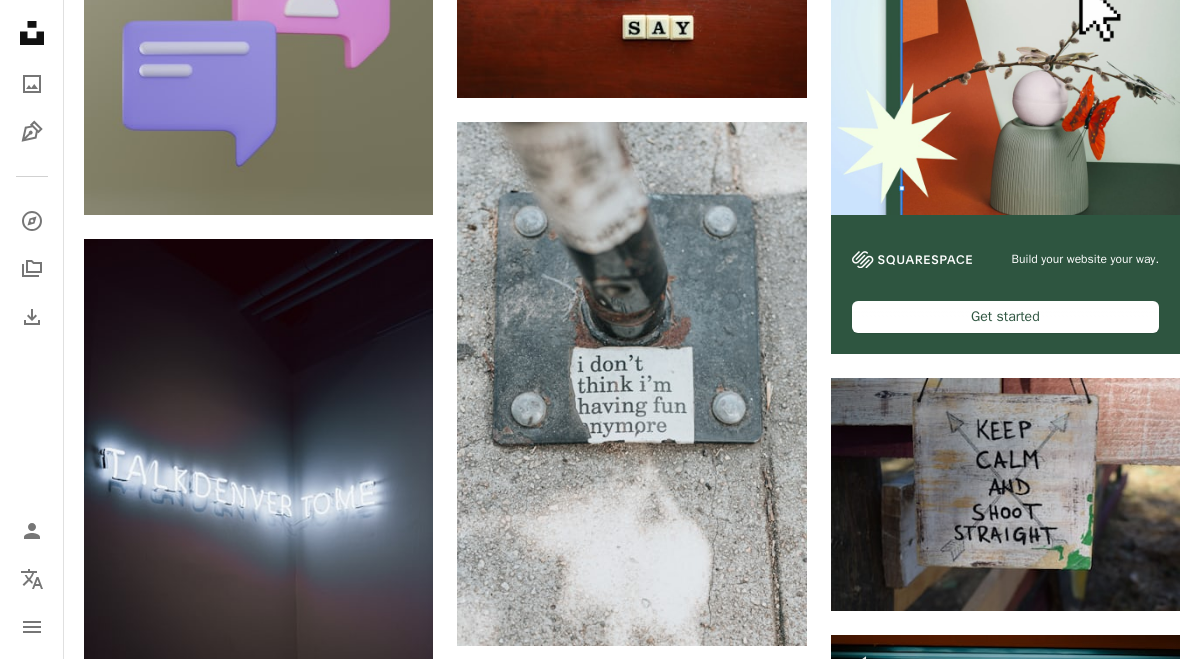 scroll, scrollTop: 0, scrollLeft: 0, axis: both 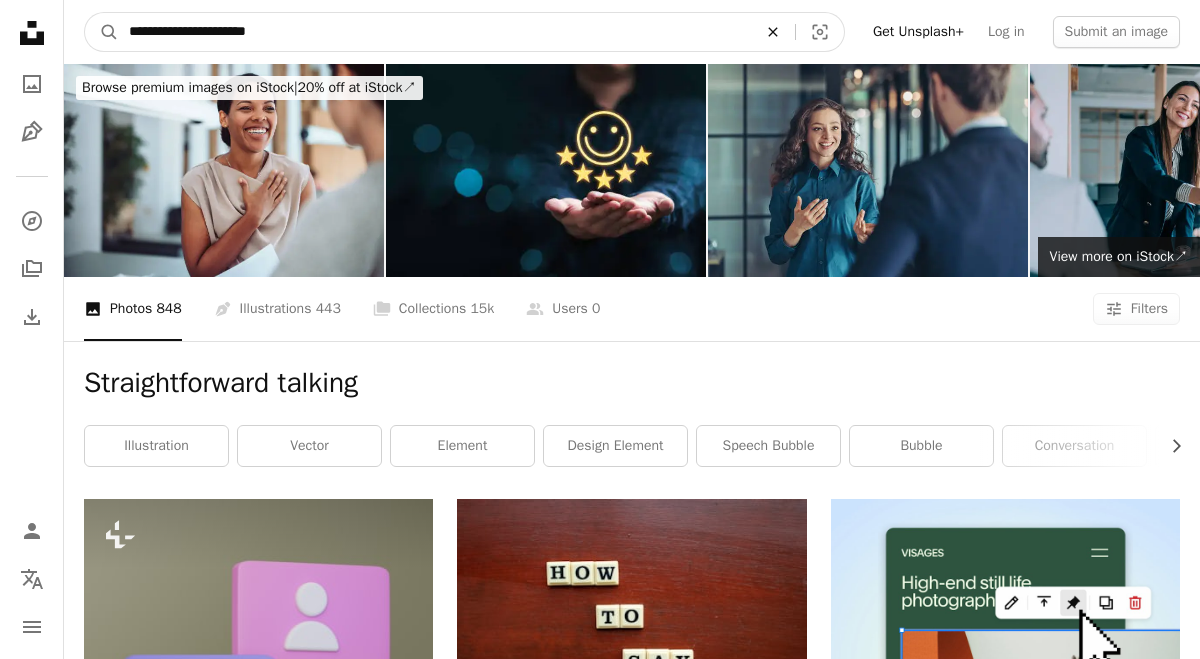 click on "An X shape" 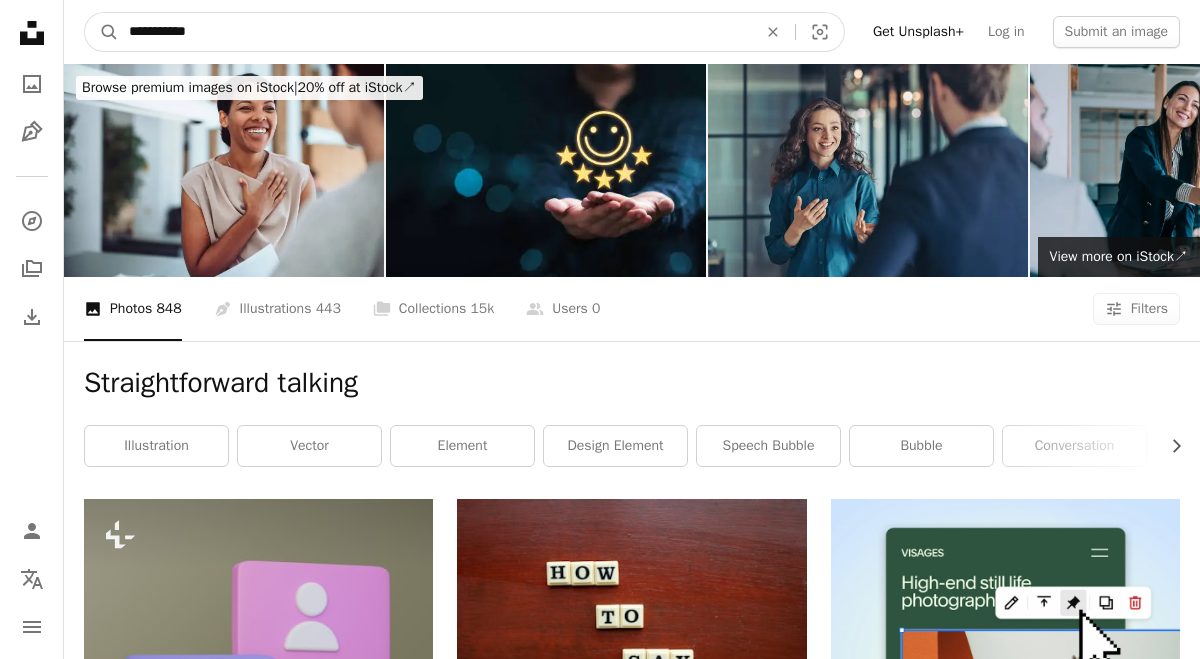 type on "**********" 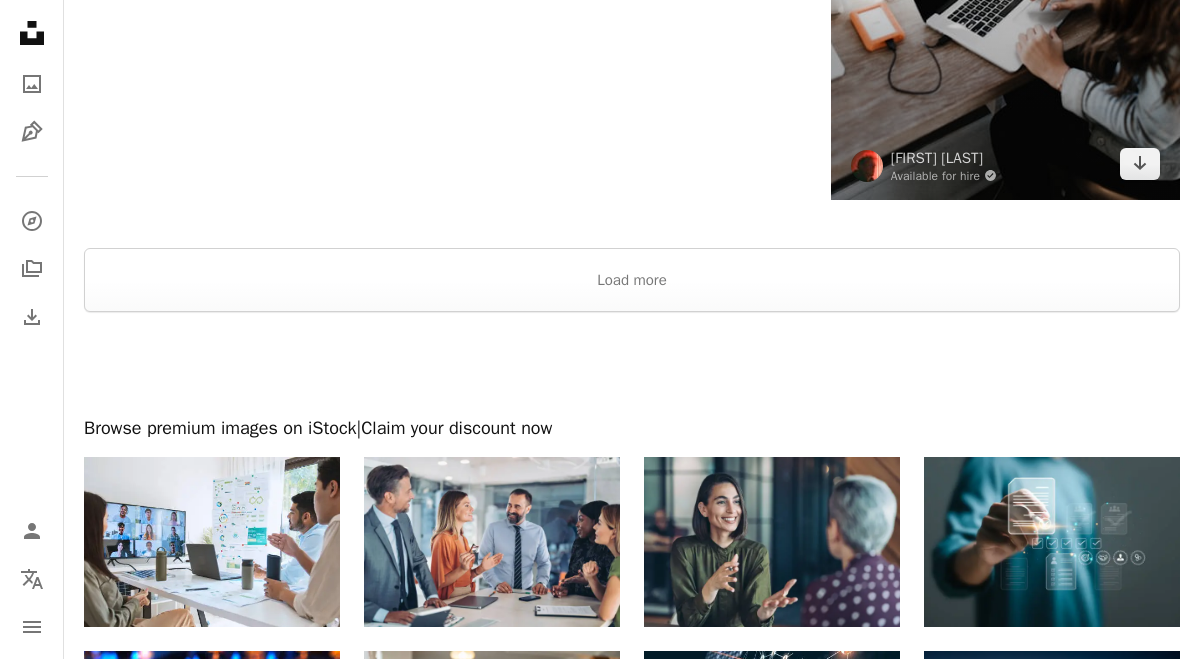 scroll, scrollTop: 2900, scrollLeft: 0, axis: vertical 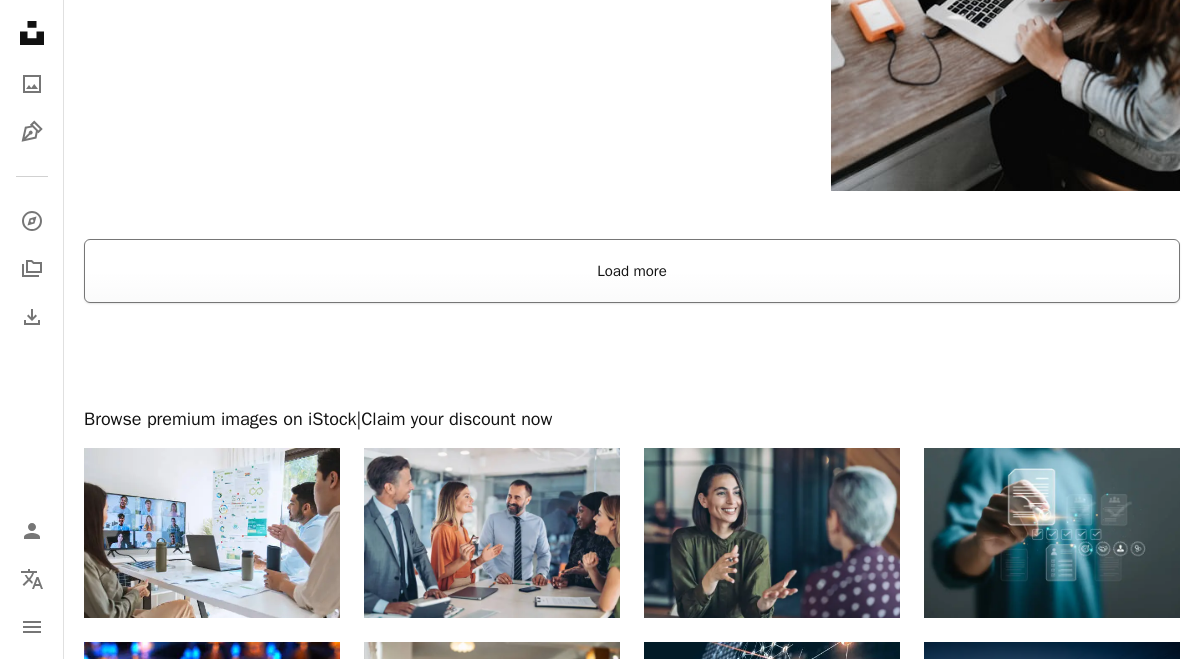 click on "Load more" at bounding box center (632, 271) 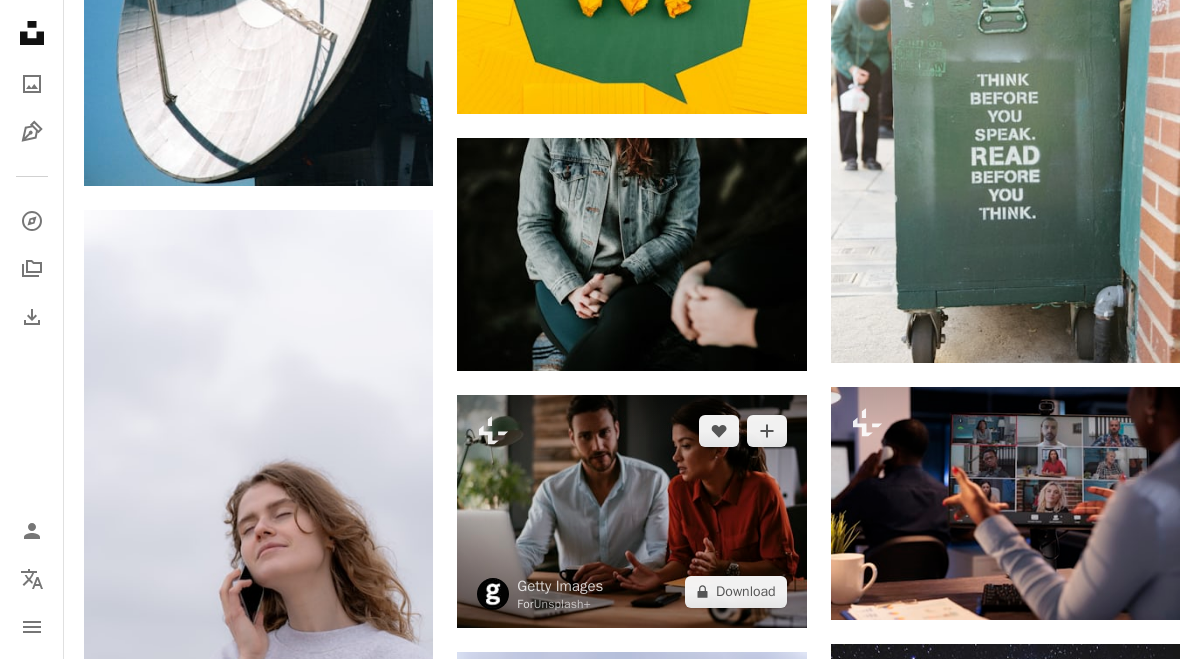 scroll, scrollTop: 3526, scrollLeft: 0, axis: vertical 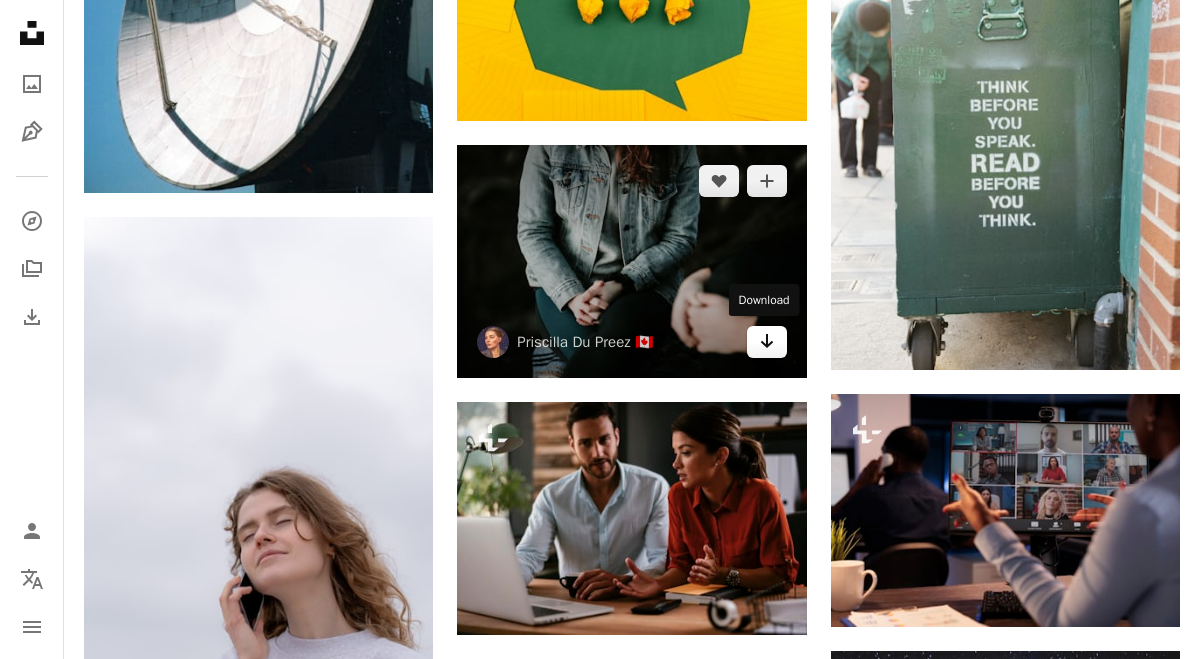 click on "Arrow pointing down" 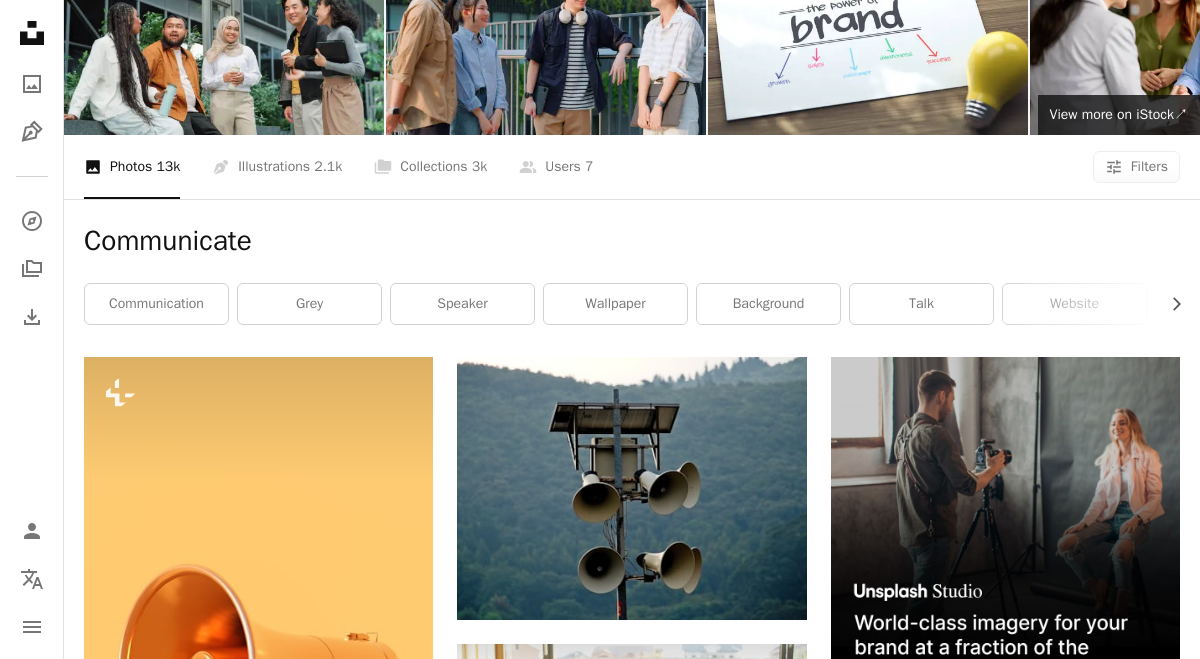 scroll, scrollTop: 0, scrollLeft: 0, axis: both 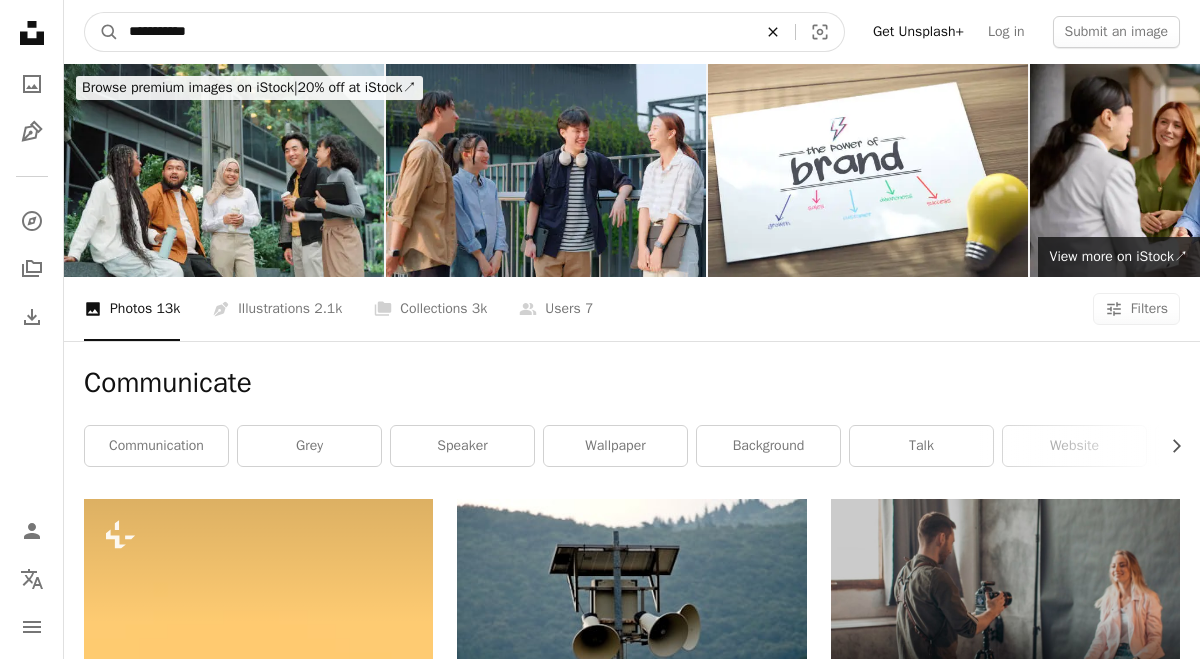 click on "An X shape" at bounding box center (773, 32) 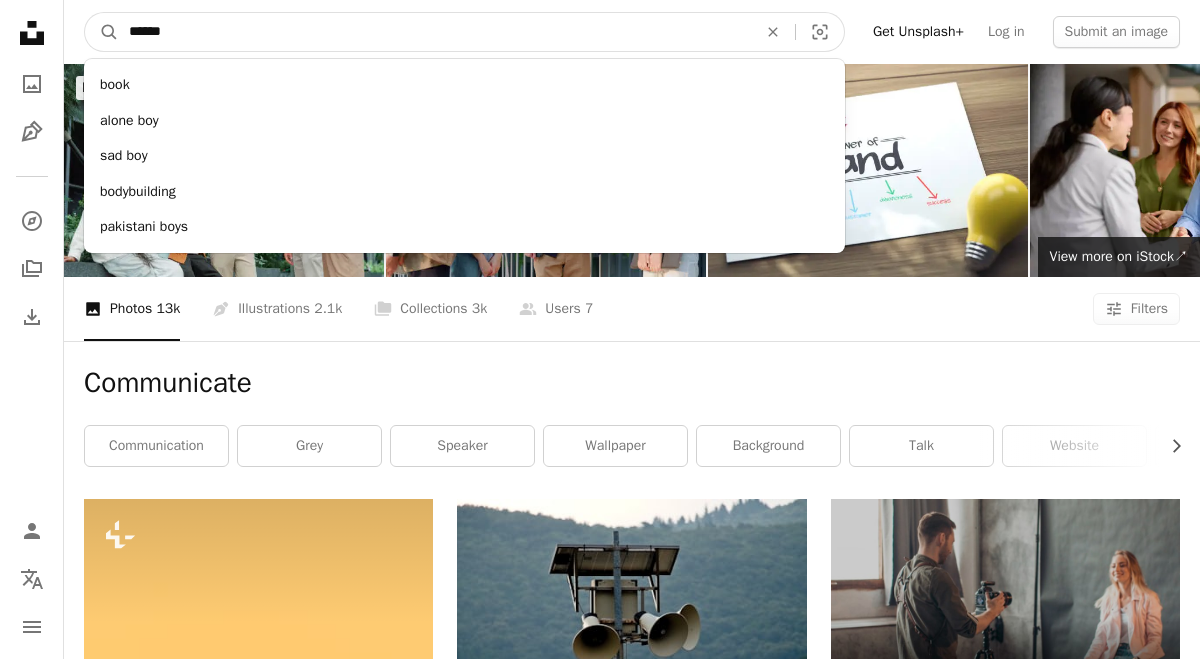 type on "****" 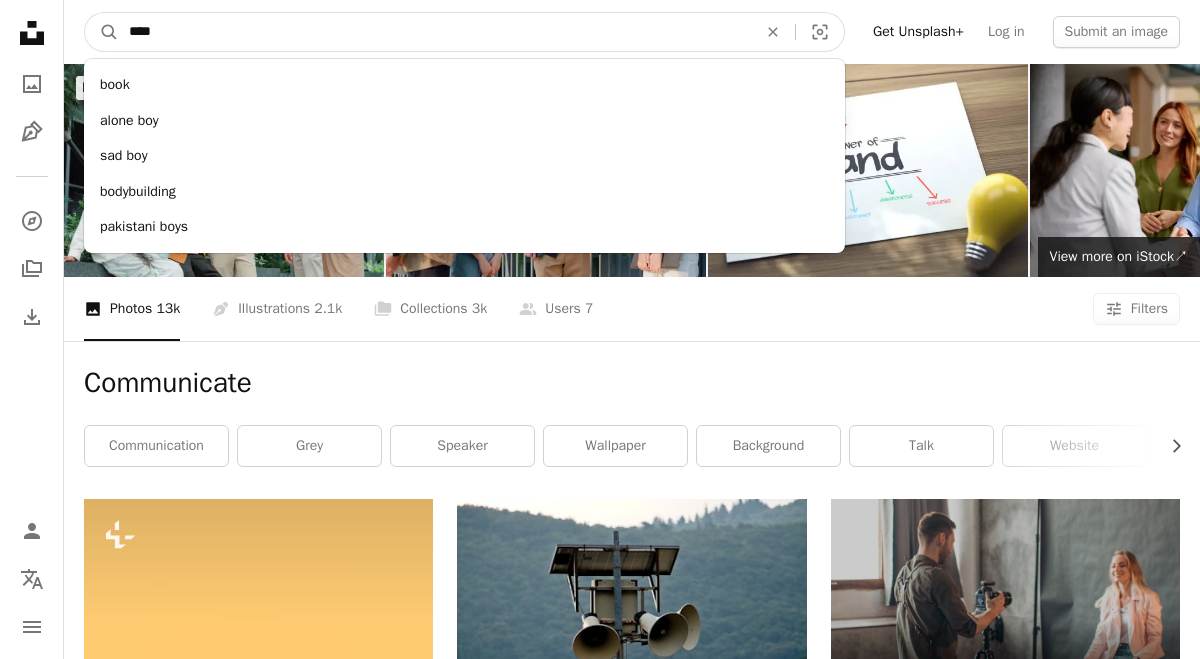 click on "A magnifying glass" at bounding box center [102, 32] 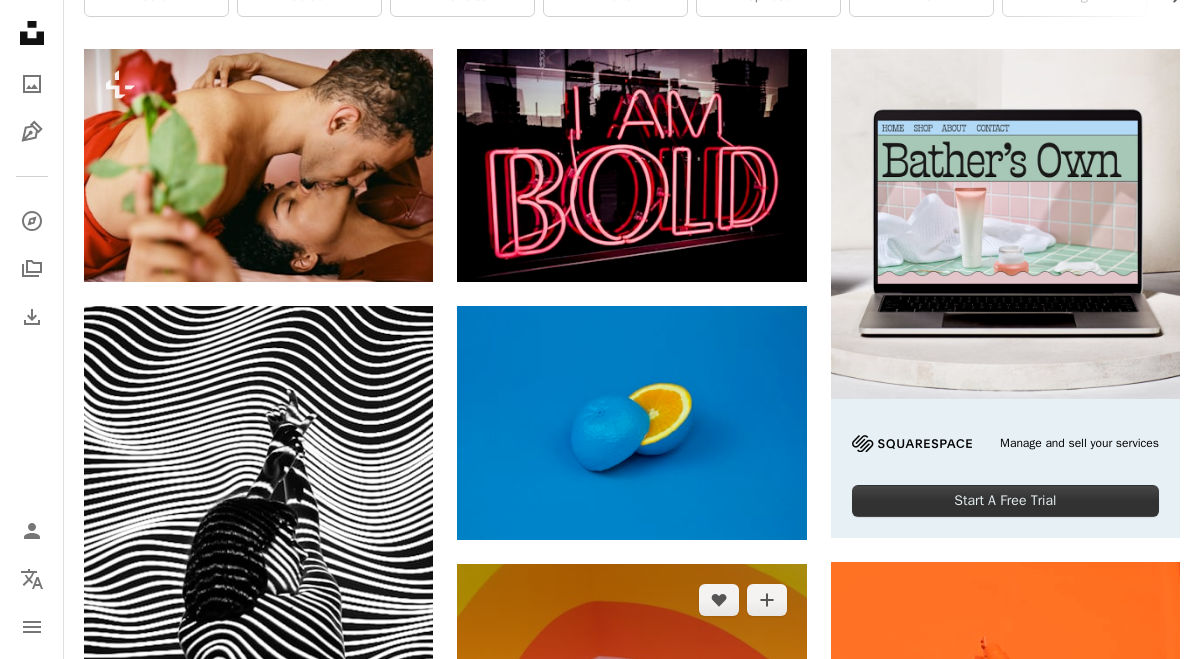scroll, scrollTop: 0, scrollLeft: 0, axis: both 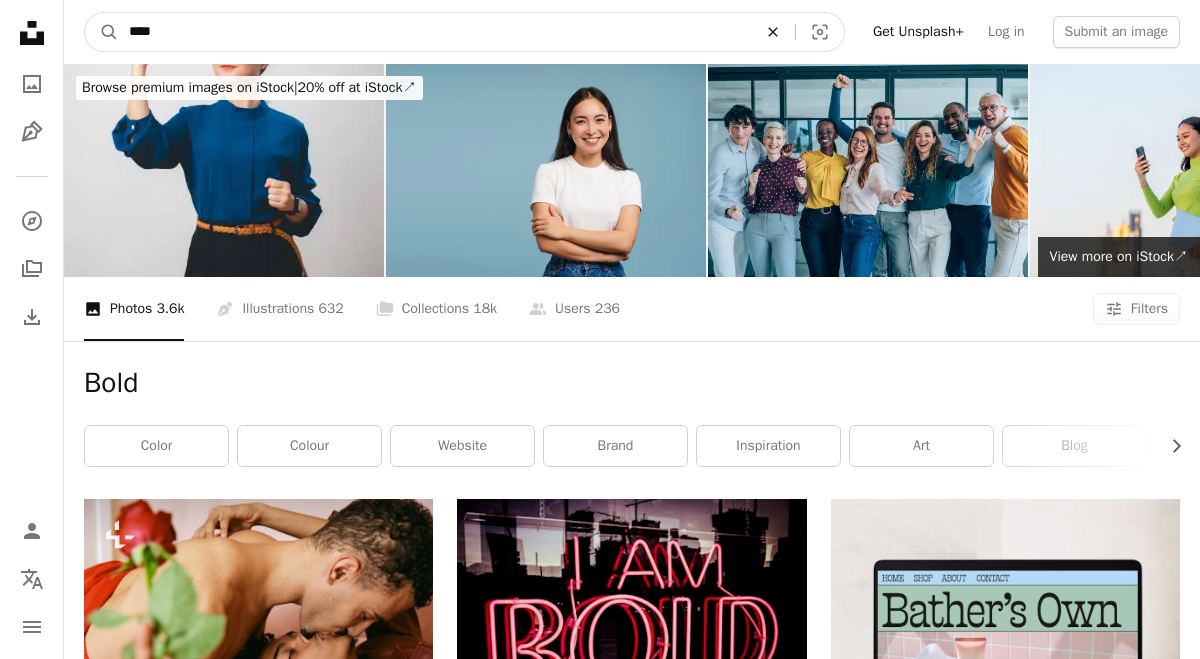 click 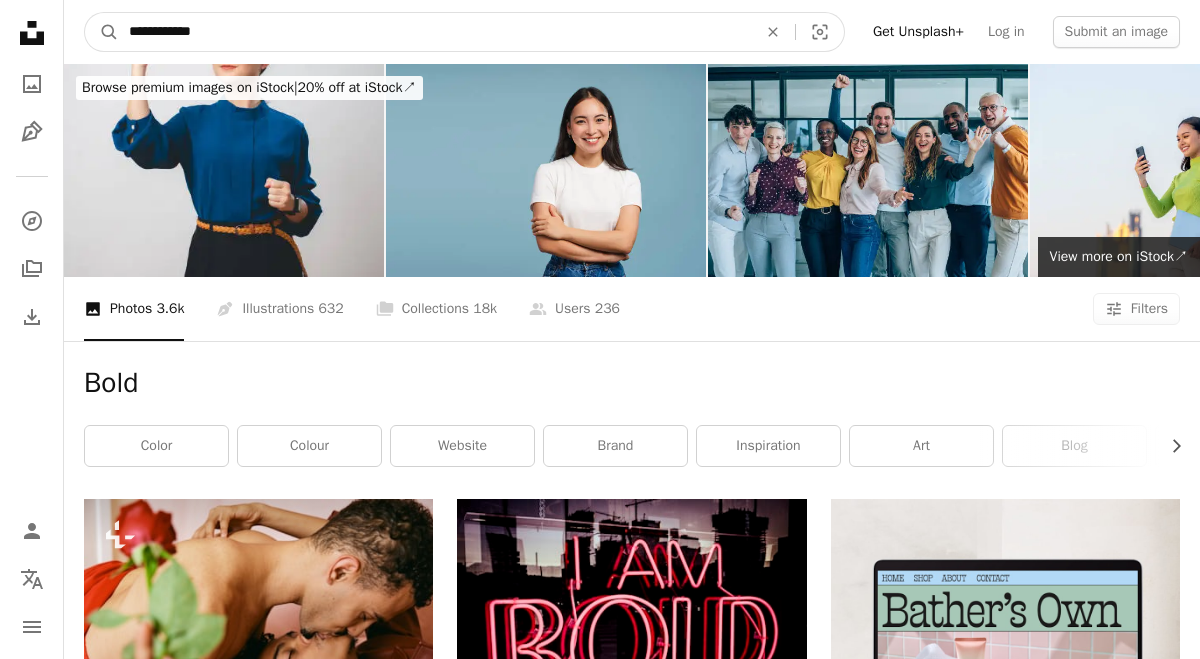 type on "**********" 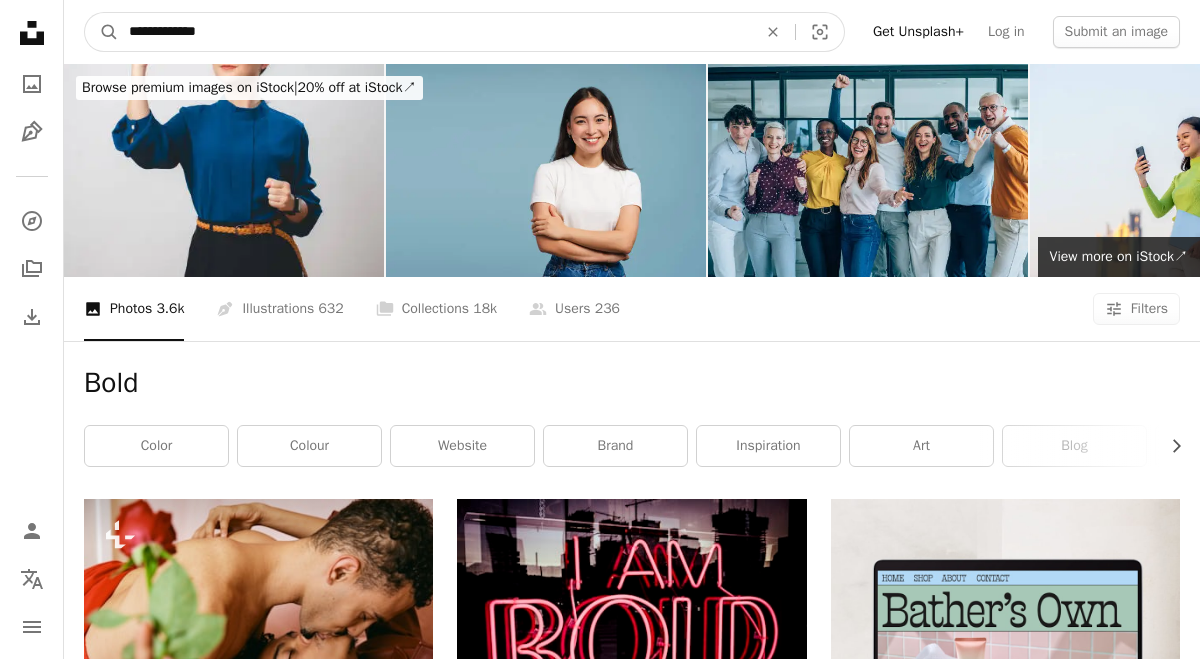 click on "A magnifying glass" at bounding box center (102, 32) 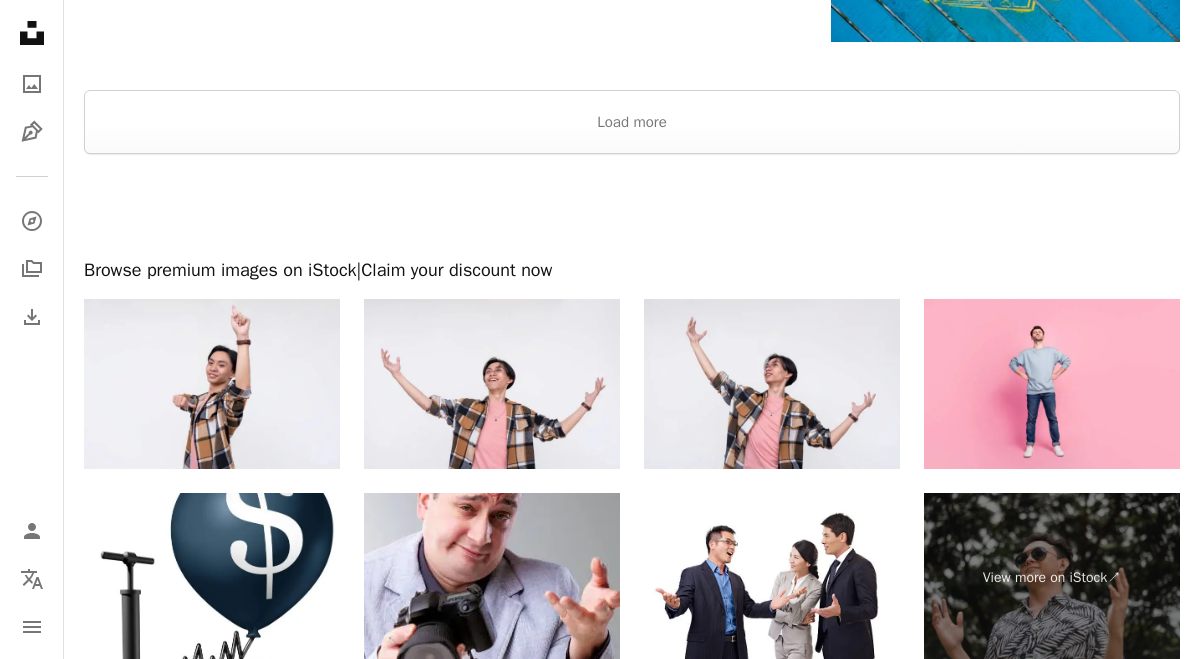 scroll, scrollTop: 3285, scrollLeft: 0, axis: vertical 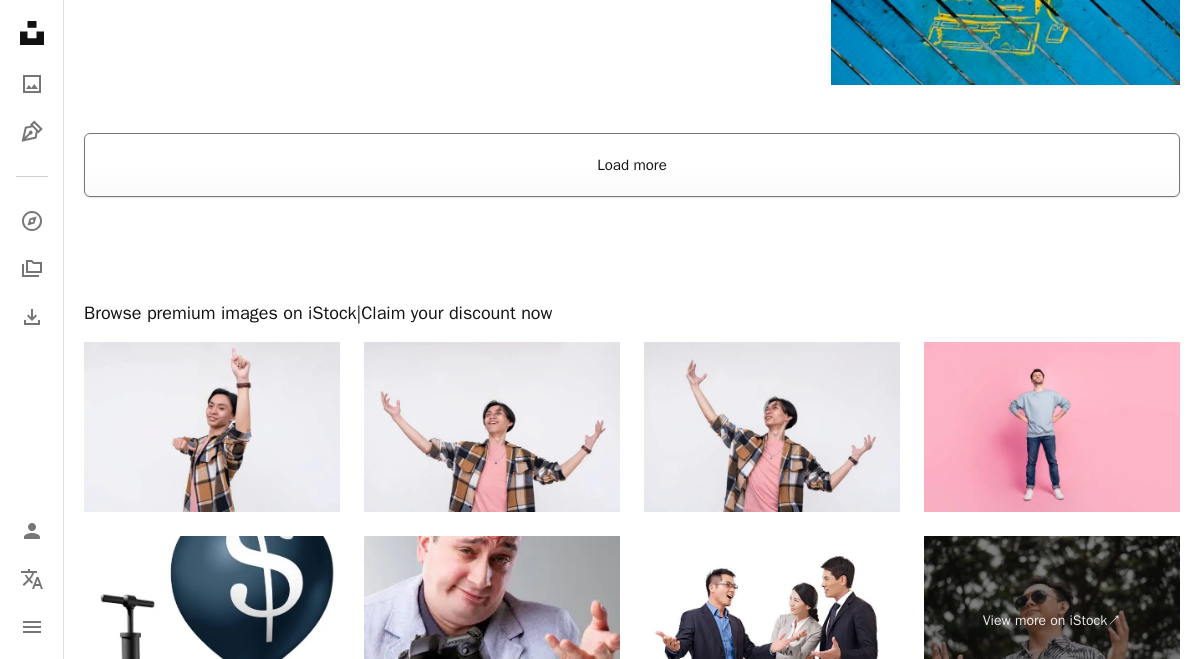 click on "Load more" at bounding box center (632, 165) 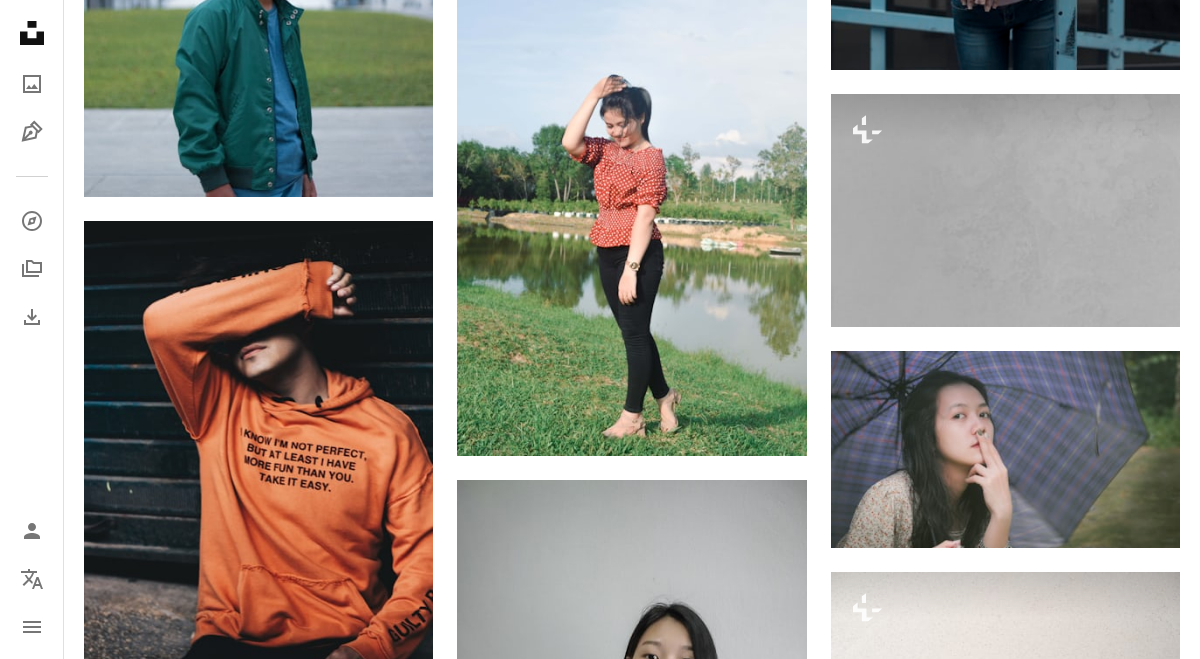 scroll, scrollTop: 5843, scrollLeft: 0, axis: vertical 